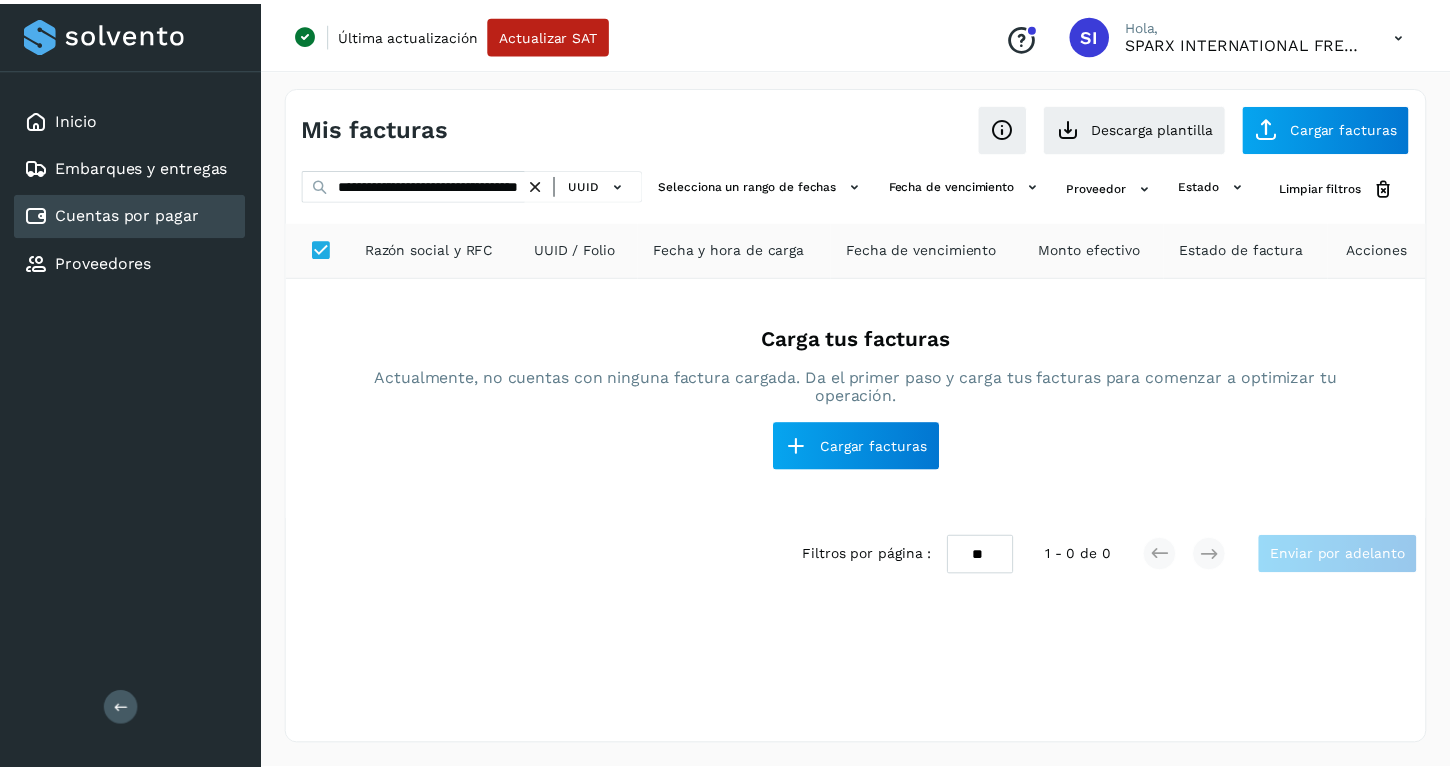scroll, scrollTop: 0, scrollLeft: 0, axis: both 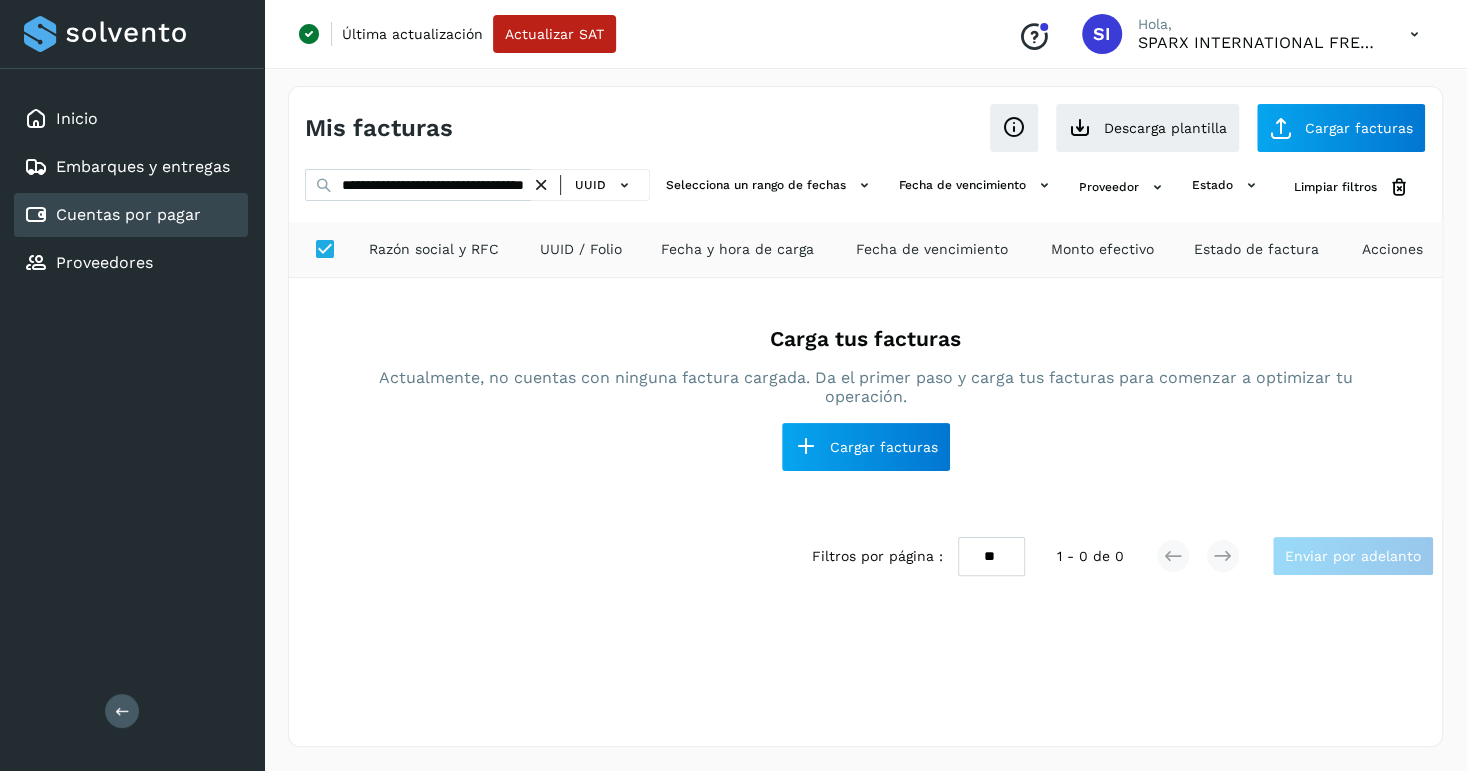 click at bounding box center [541, 185] 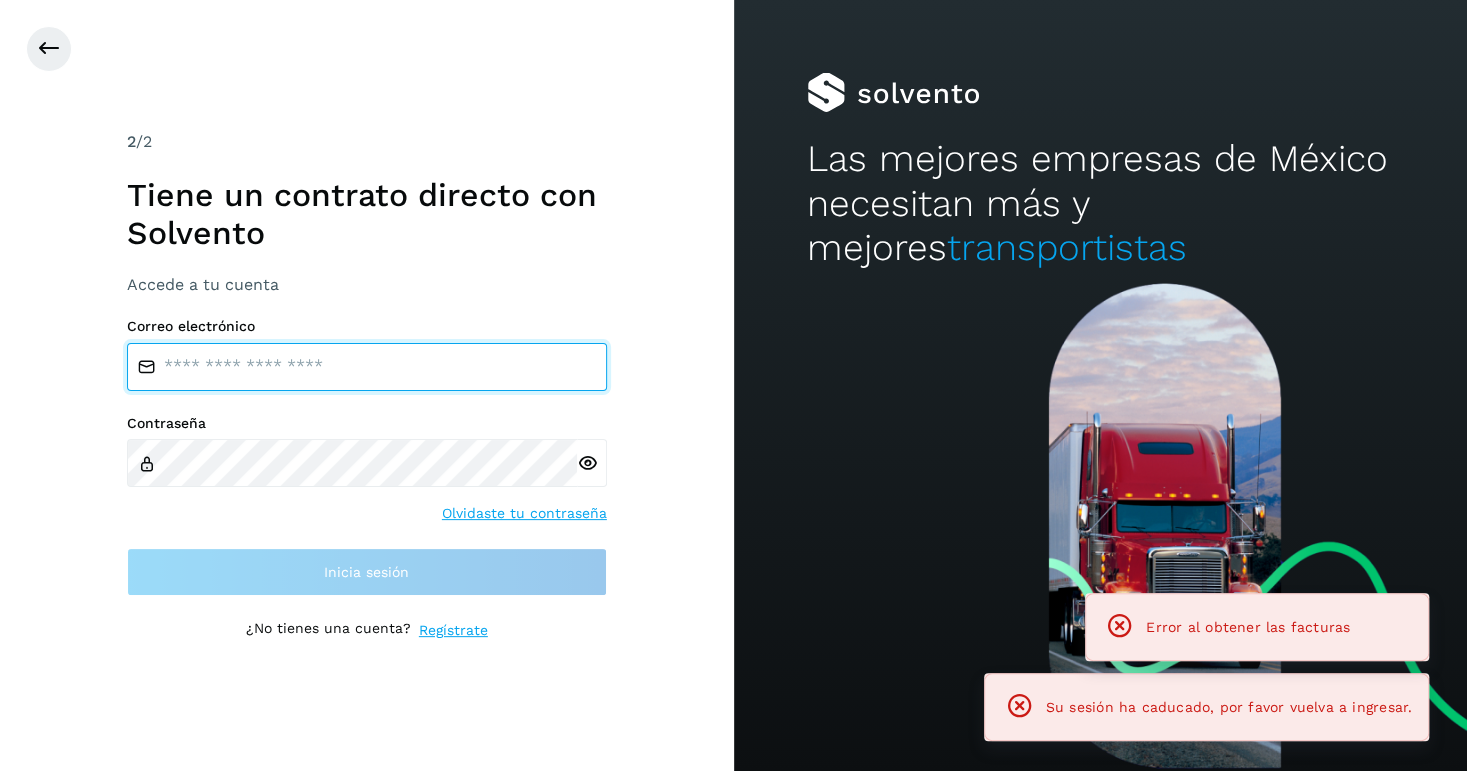type on "**********" 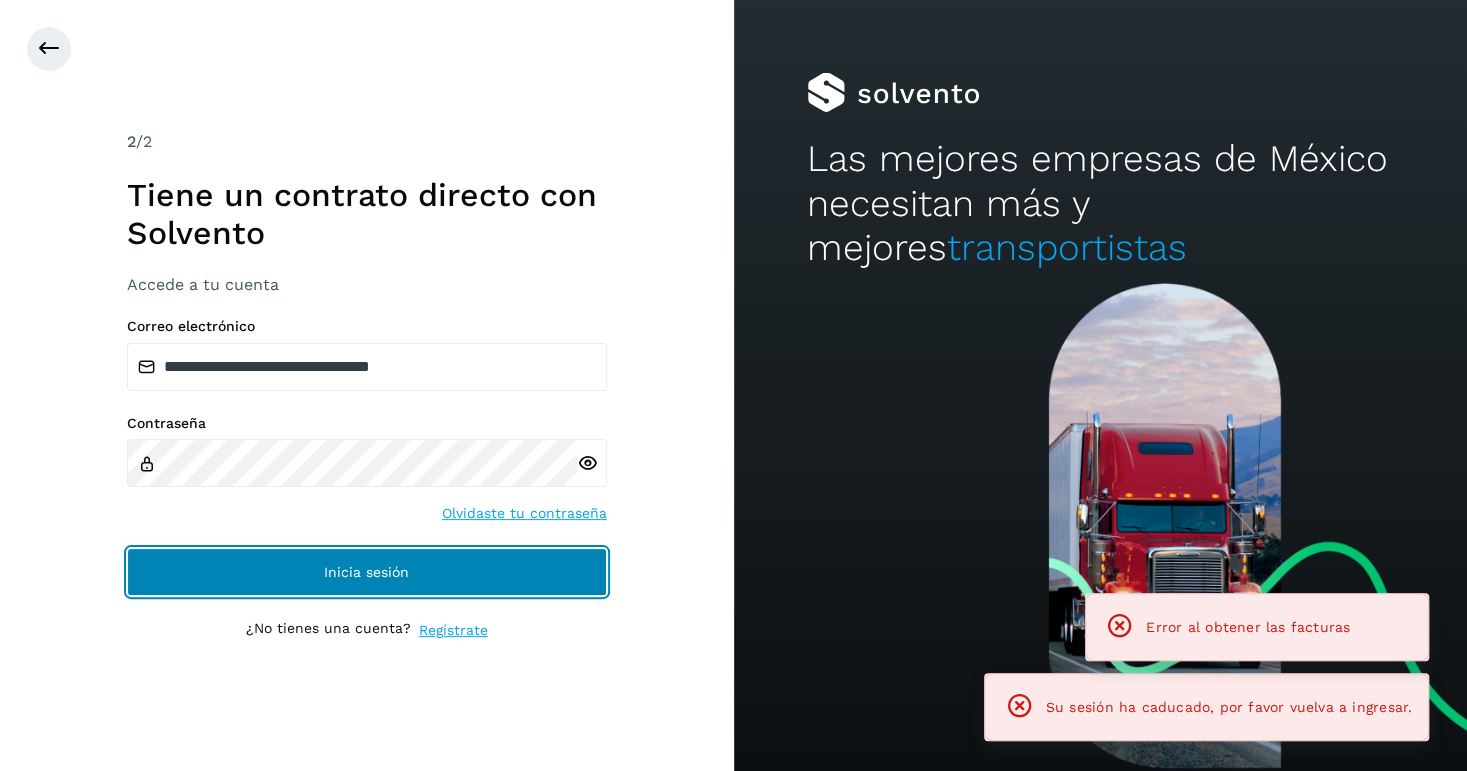 click on "Inicia sesión" 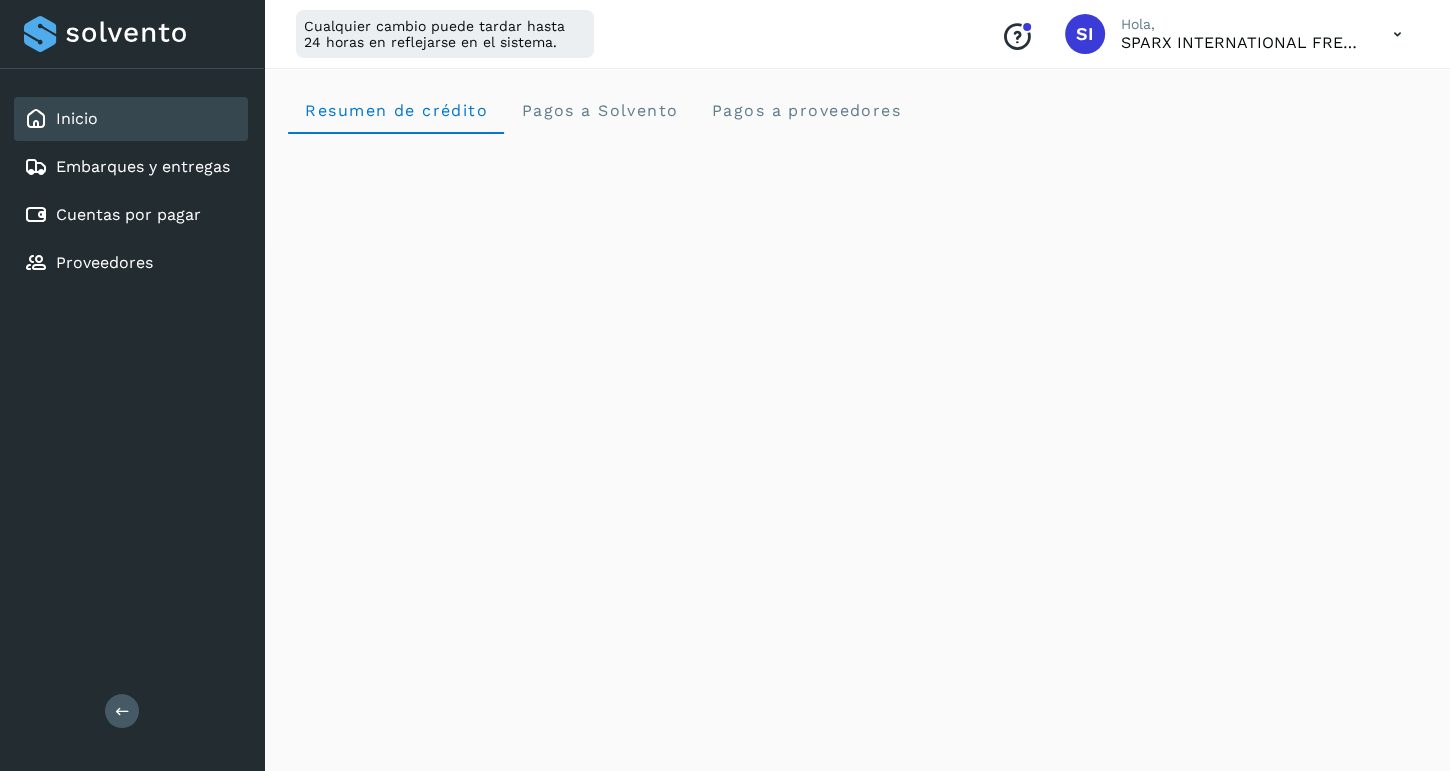 click on "Inicio Embarques y entregas Cuentas por pagar Proveedores Salir" at bounding box center (132, 385) 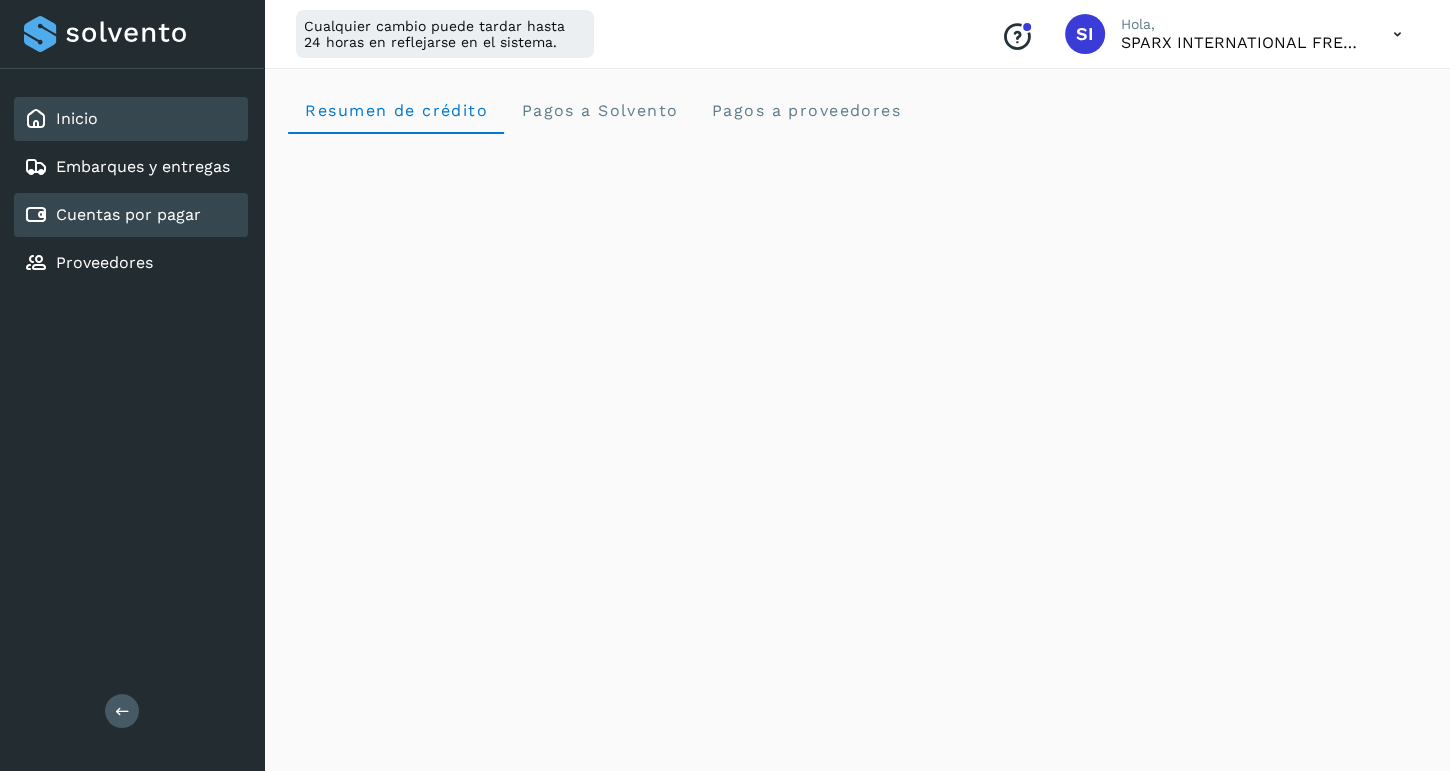 click on "Cuentas por pagar" at bounding box center (128, 214) 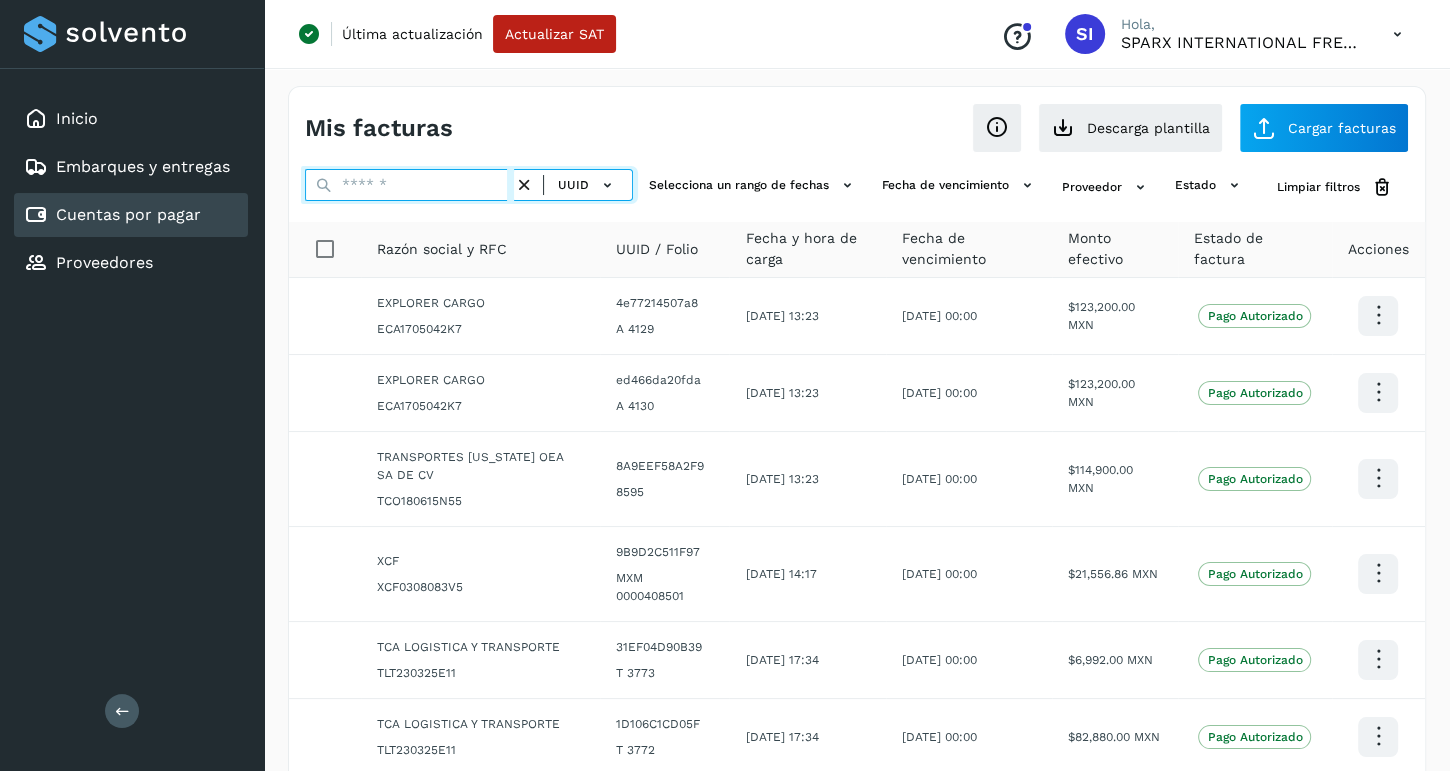 click at bounding box center (409, 185) 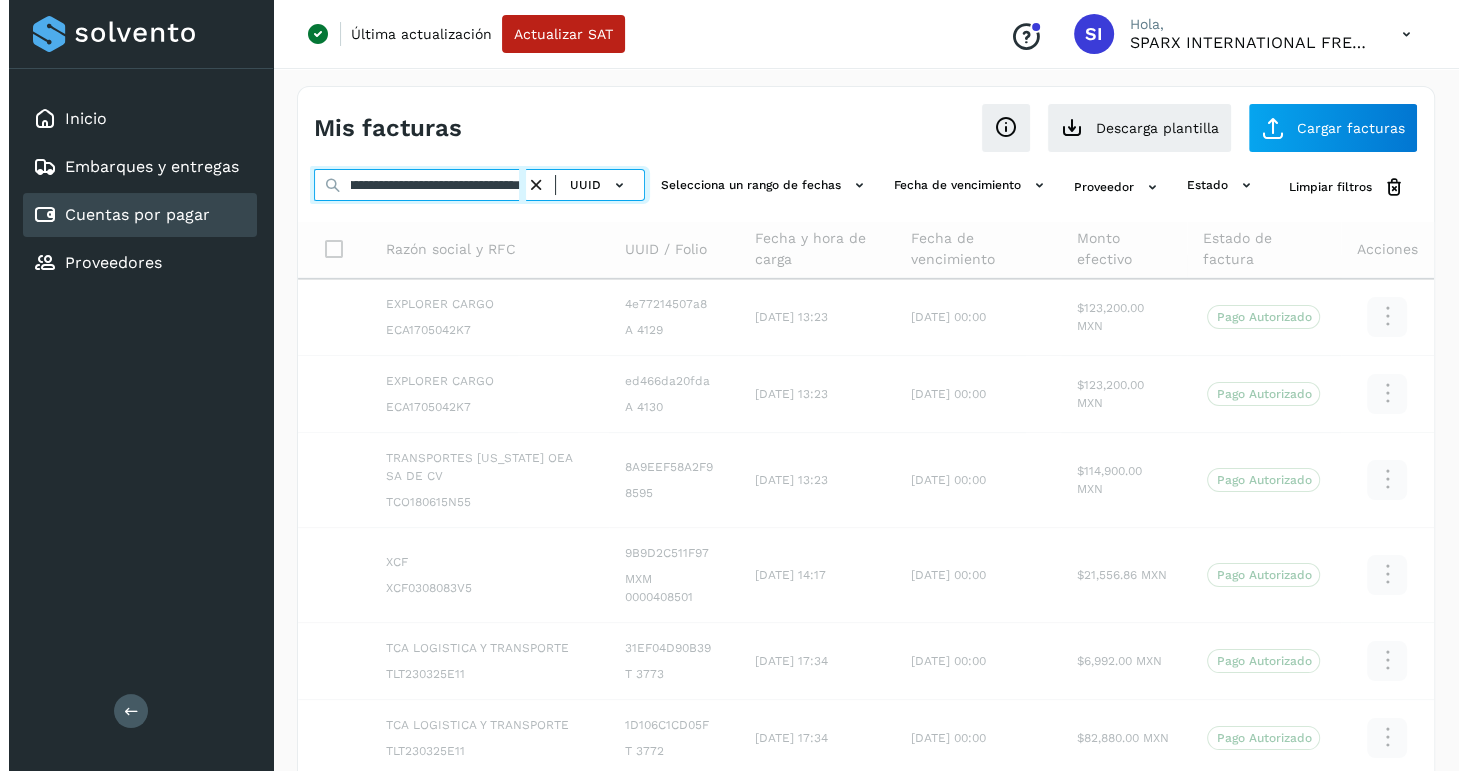 scroll, scrollTop: 0, scrollLeft: 118, axis: horizontal 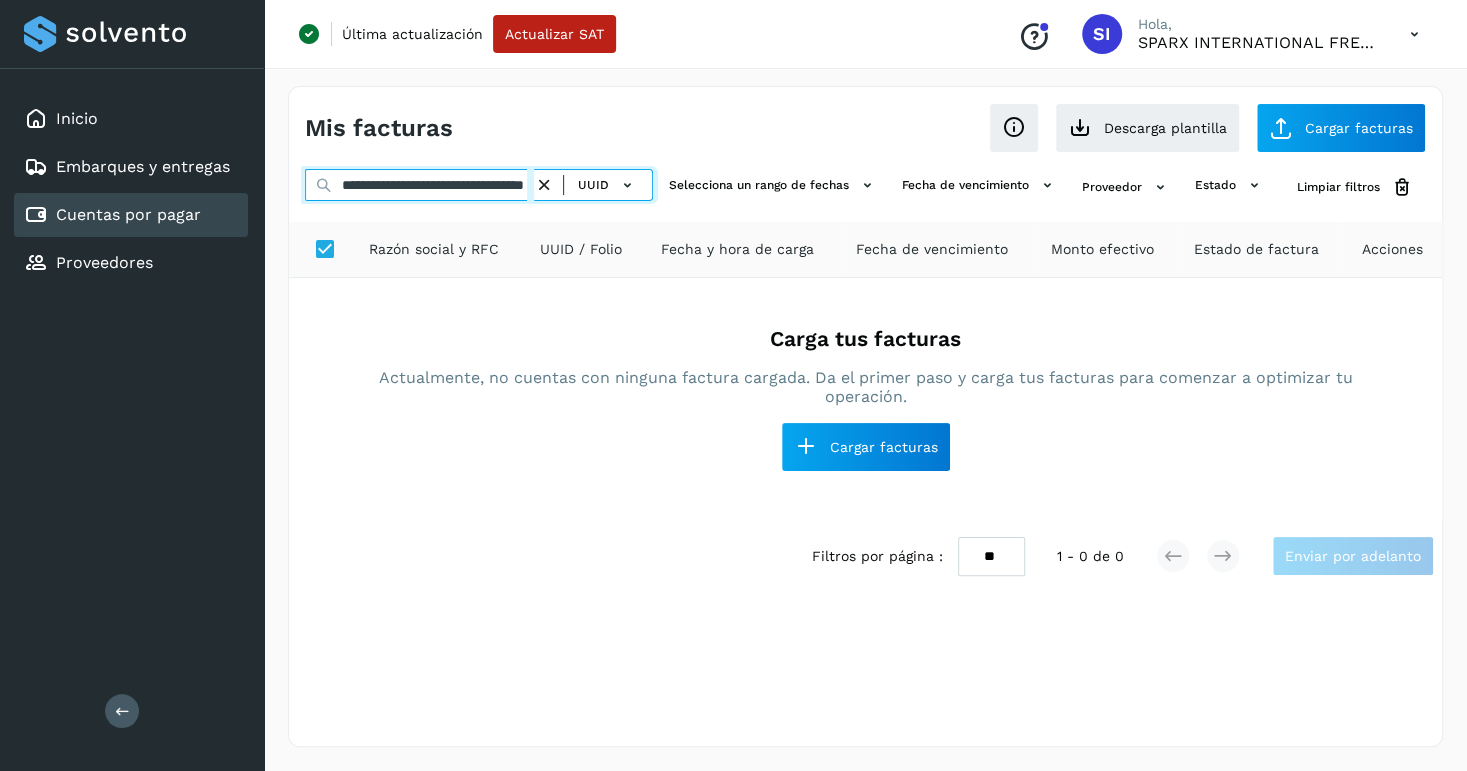 type on "**********" 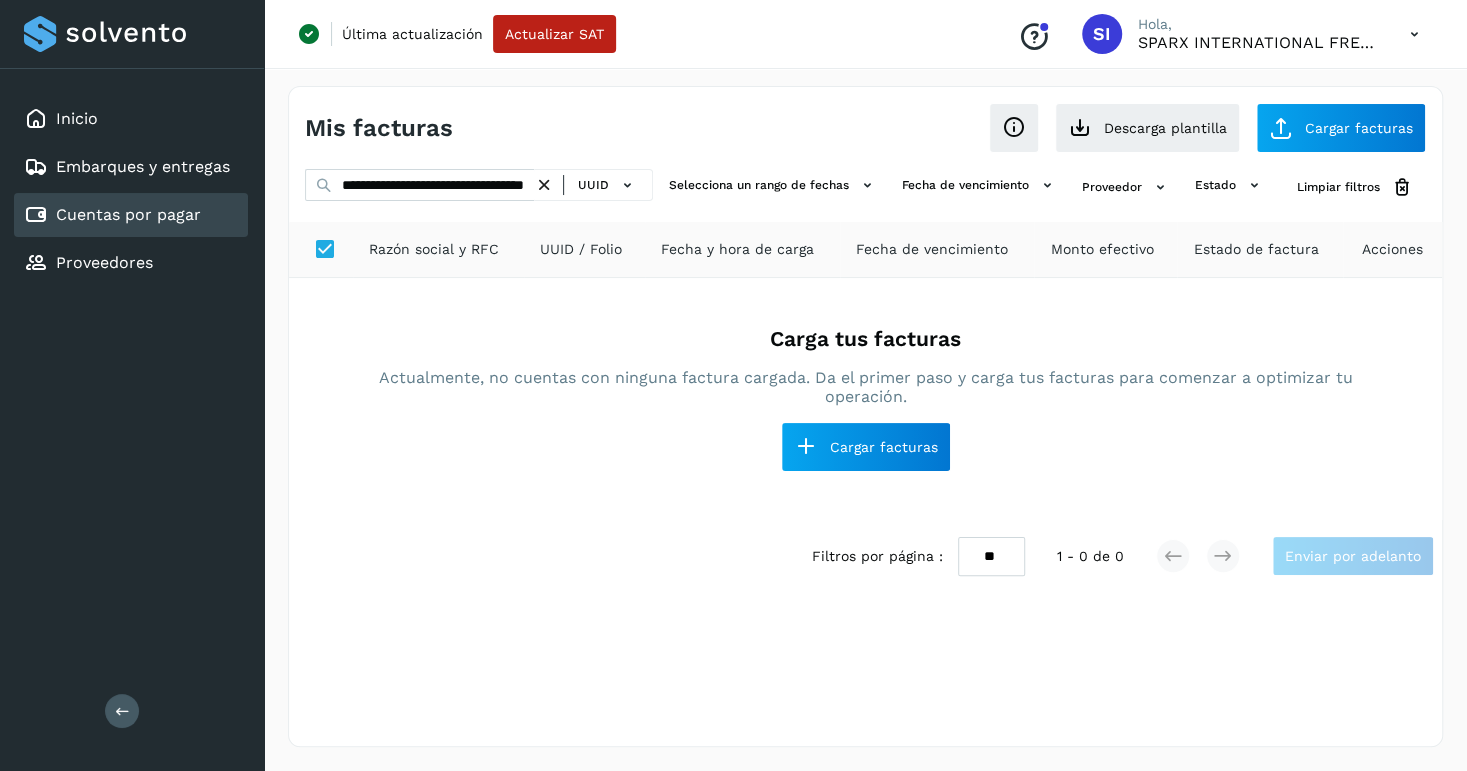 scroll, scrollTop: 0, scrollLeft: 0, axis: both 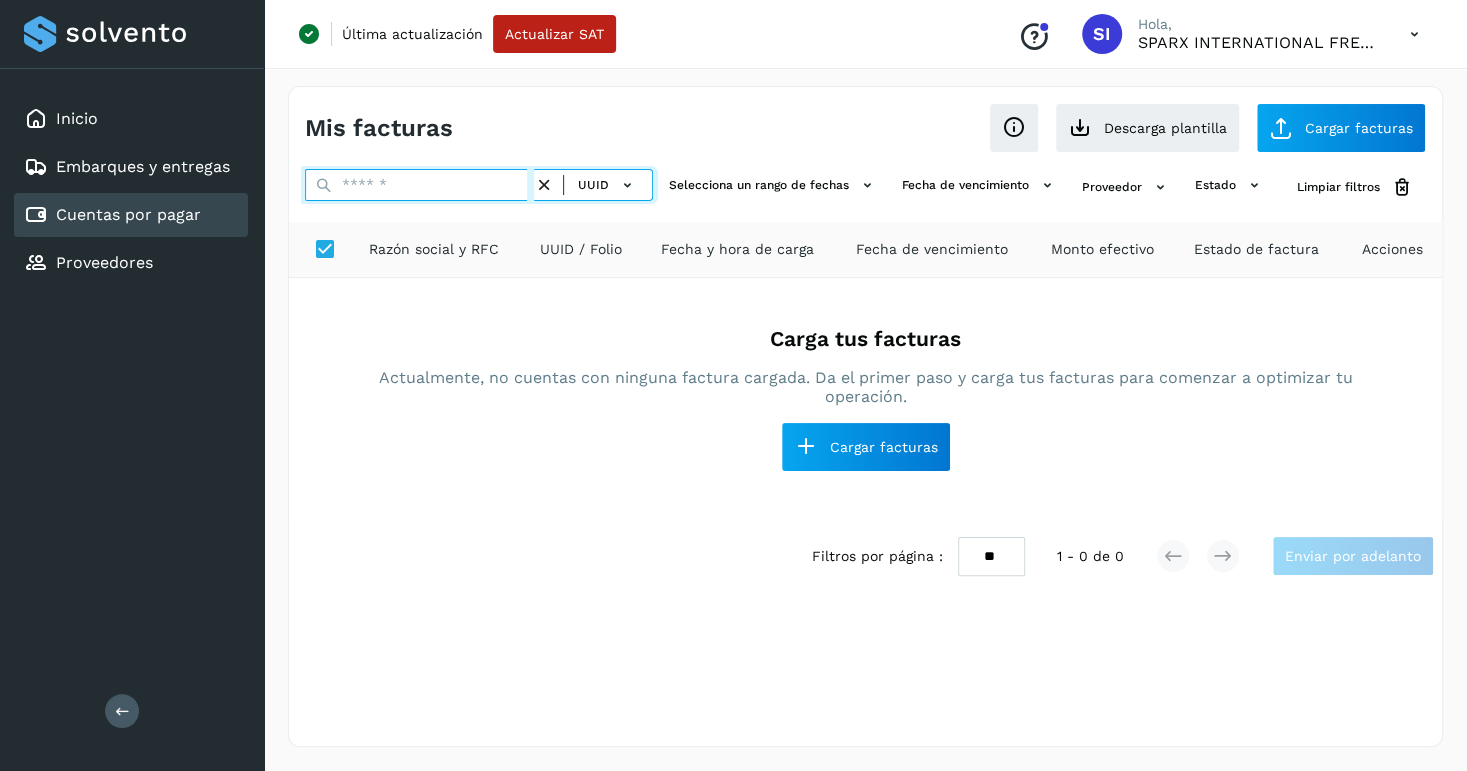 click at bounding box center [419, 185] 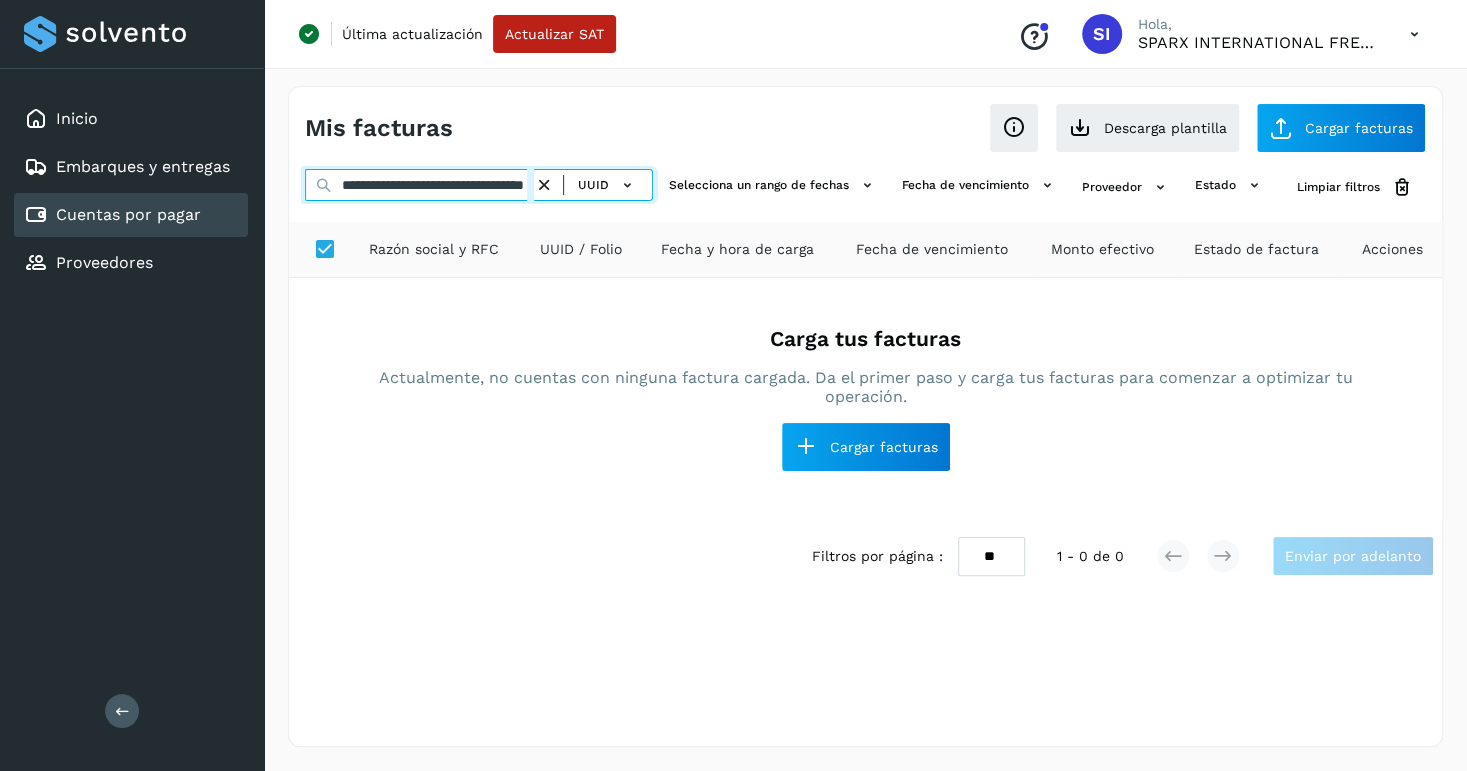 scroll, scrollTop: 0, scrollLeft: 95, axis: horizontal 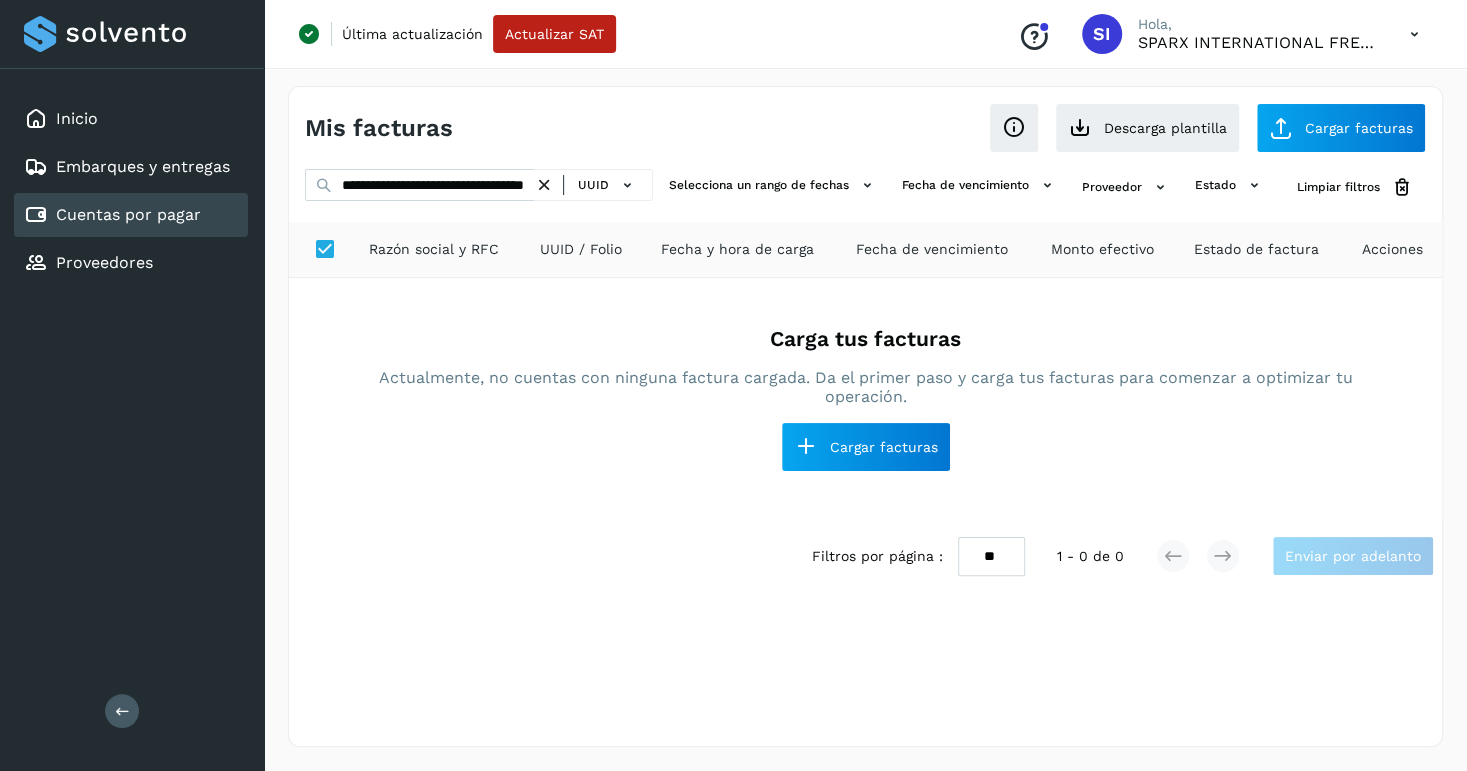 drag, startPoint x: 146, startPoint y: 402, endPoint x: 756, endPoint y: 225, distance: 635.1606 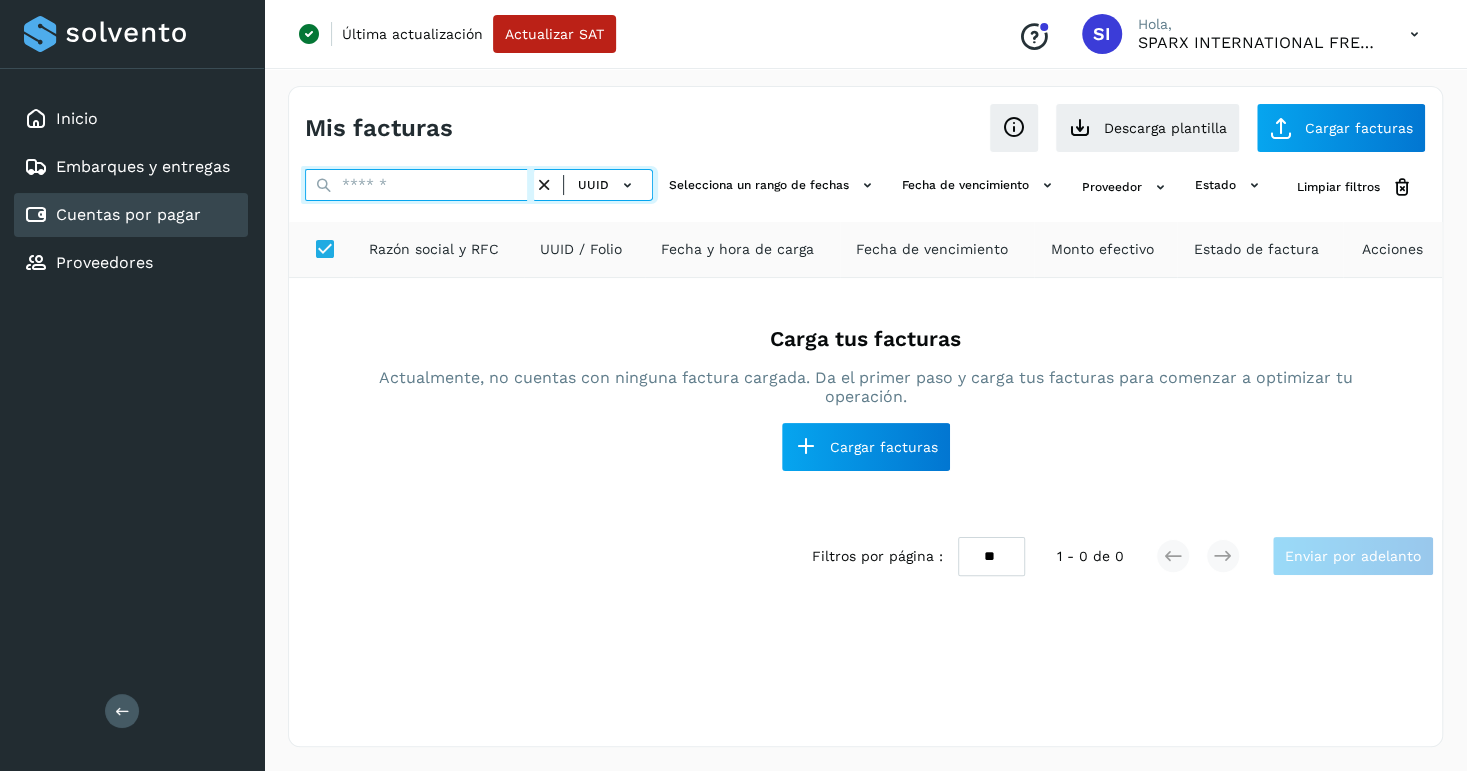 click at bounding box center [419, 185] 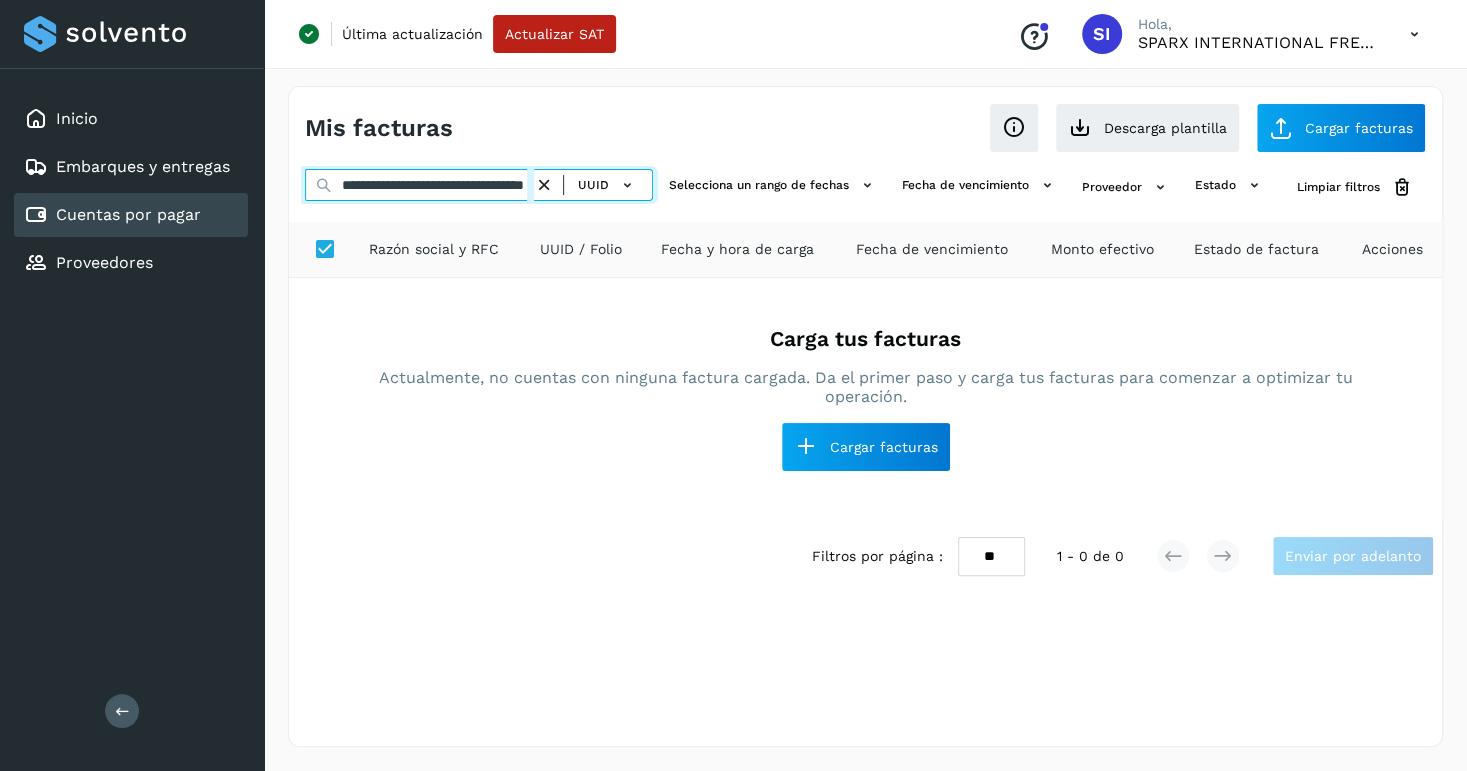 scroll, scrollTop: 0, scrollLeft: 98, axis: horizontal 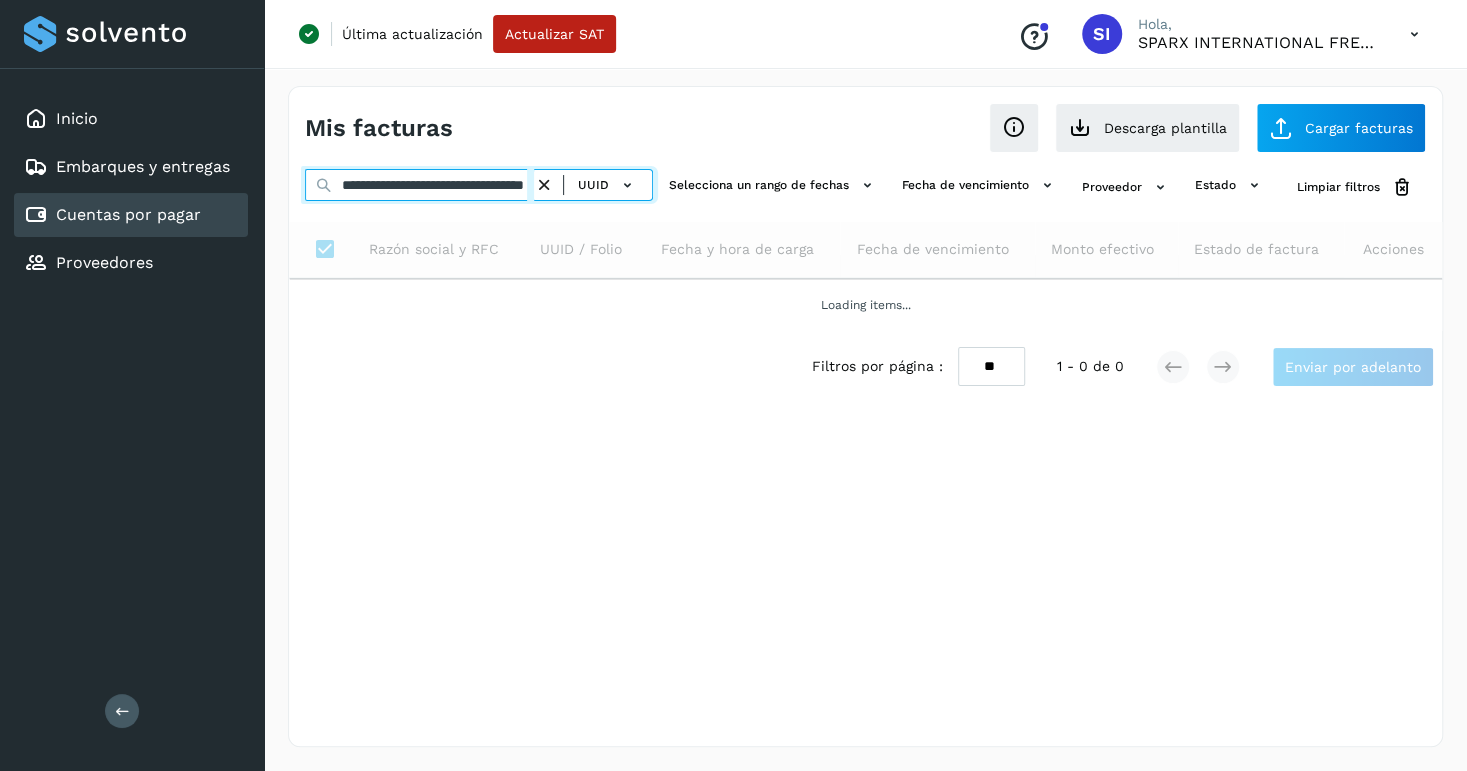 type on "**********" 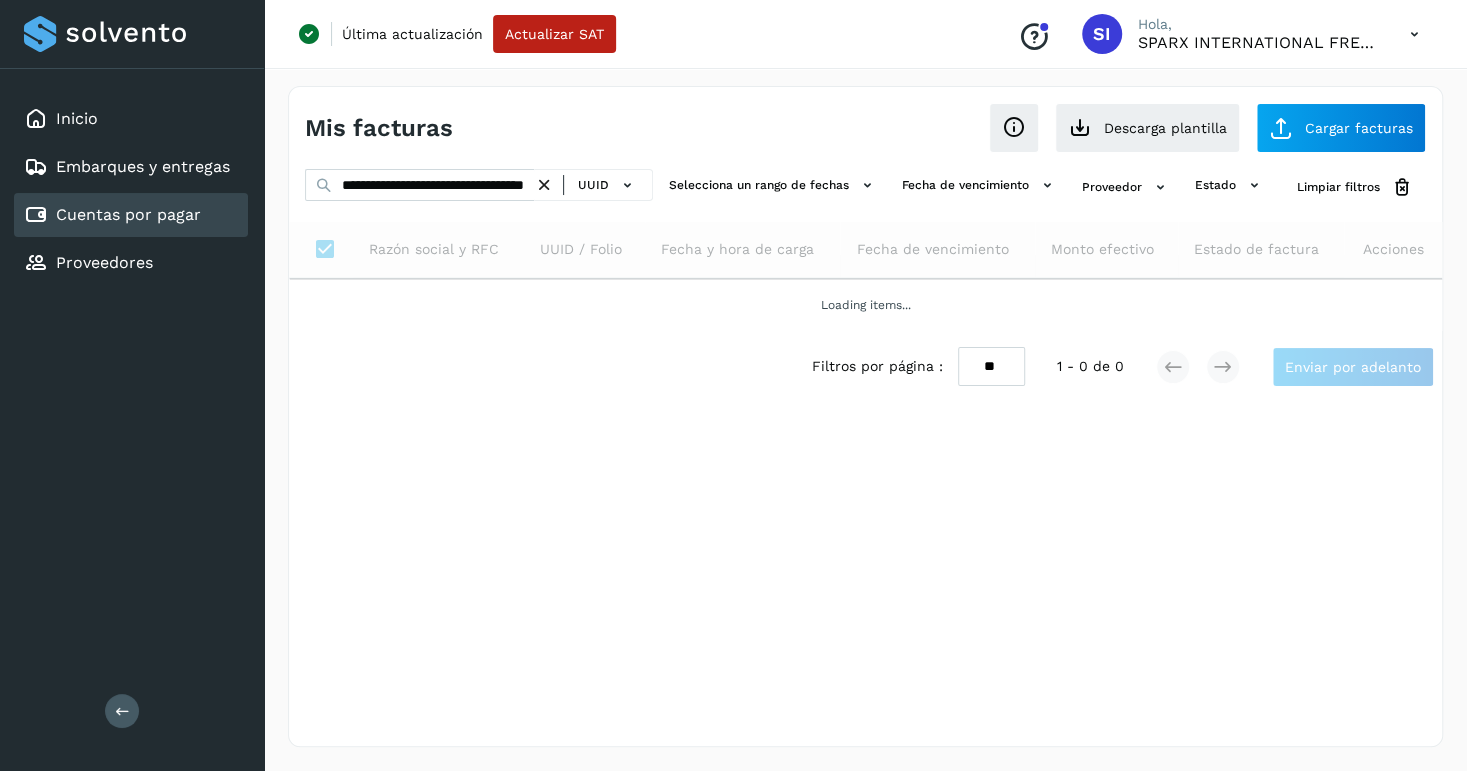 scroll, scrollTop: 0, scrollLeft: 0, axis: both 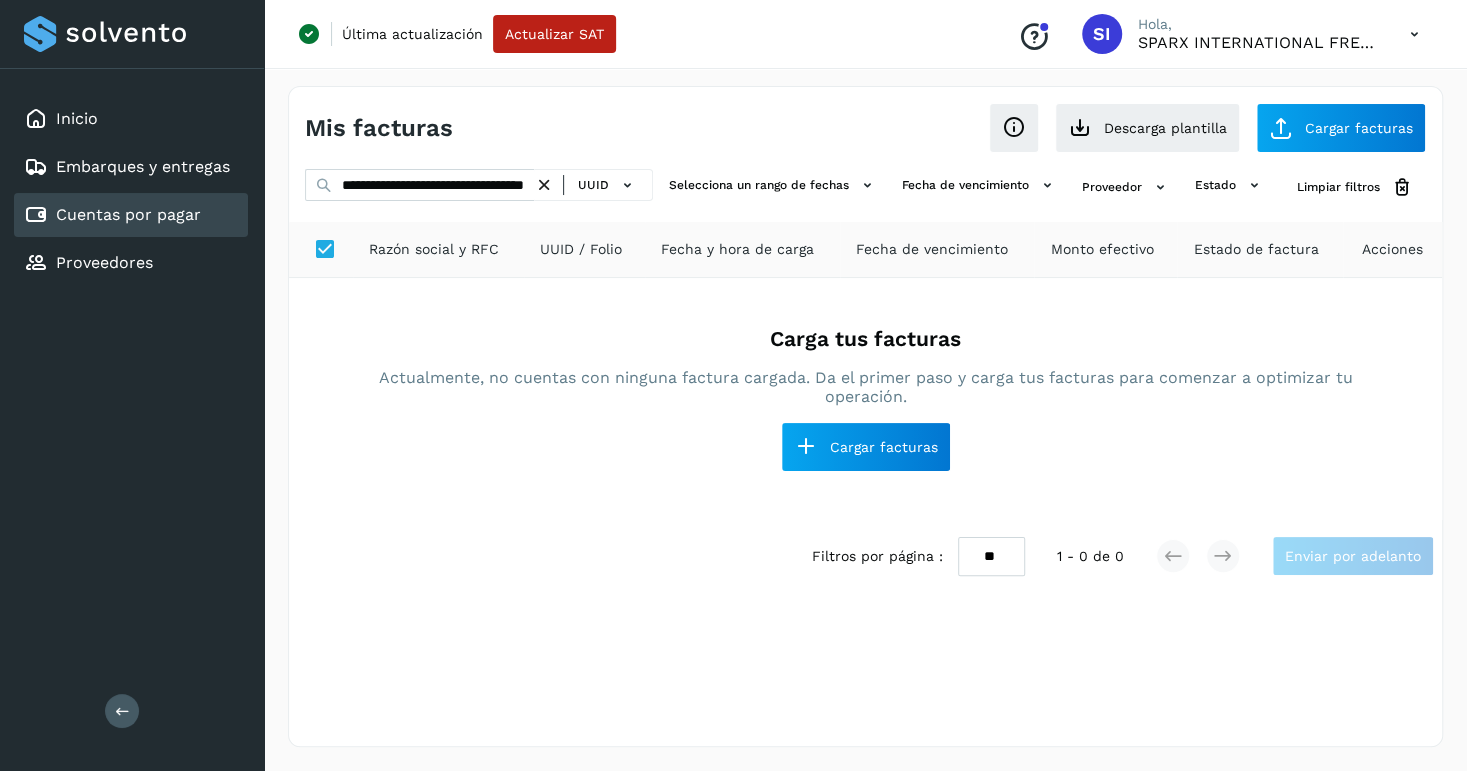 click on "Inicio Embarques y entregas Cuentas por pagar Proveedores Salir" at bounding box center (132, 385) 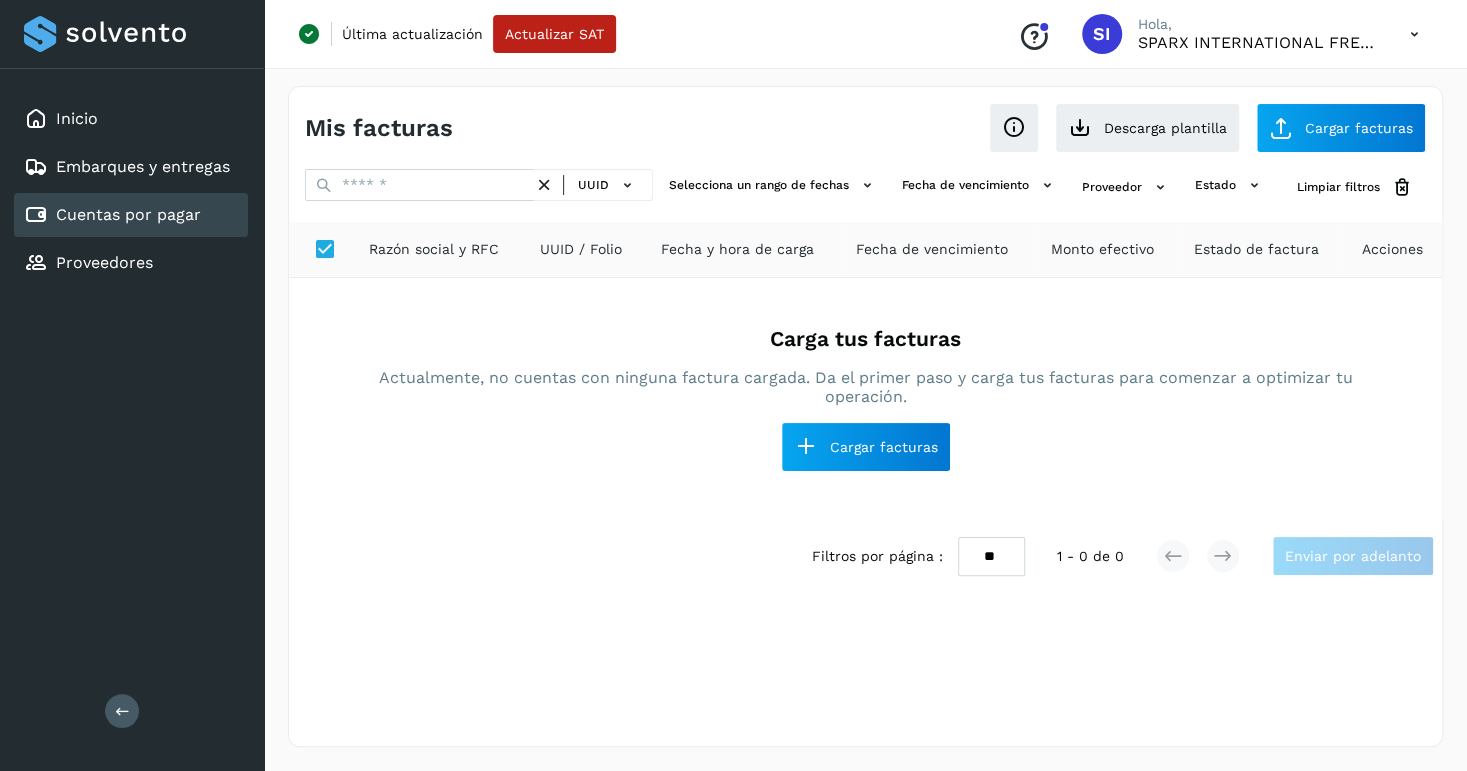 click on "UUID Selecciona un rango de fechas
Selecciona el rango de fechas en el que se carga la factura.
Fecha de vencimiento
Selecciona rango de fechas cuando vence la factura
Proveedor estado Limpiar filtros" at bounding box center (865, 195) 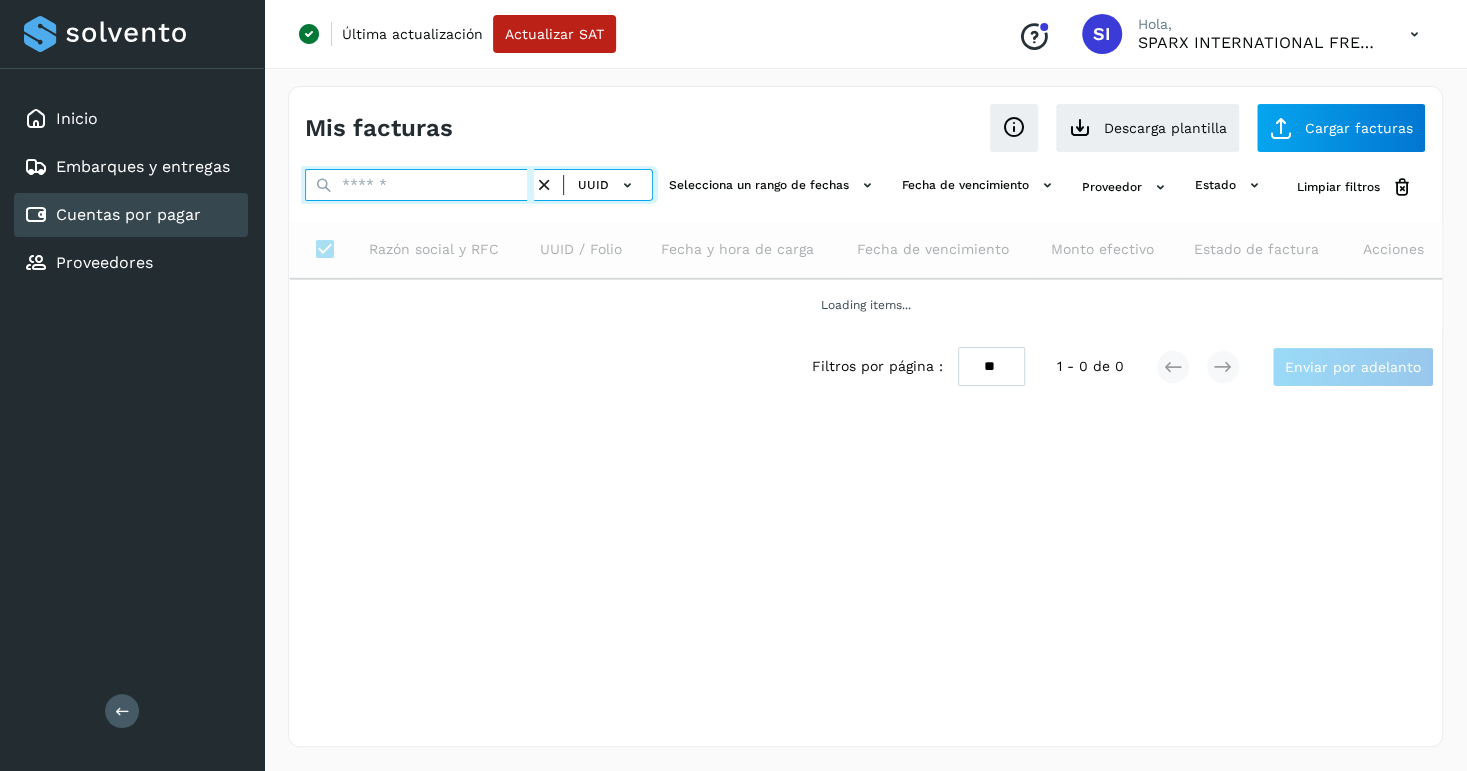 click at bounding box center [419, 185] 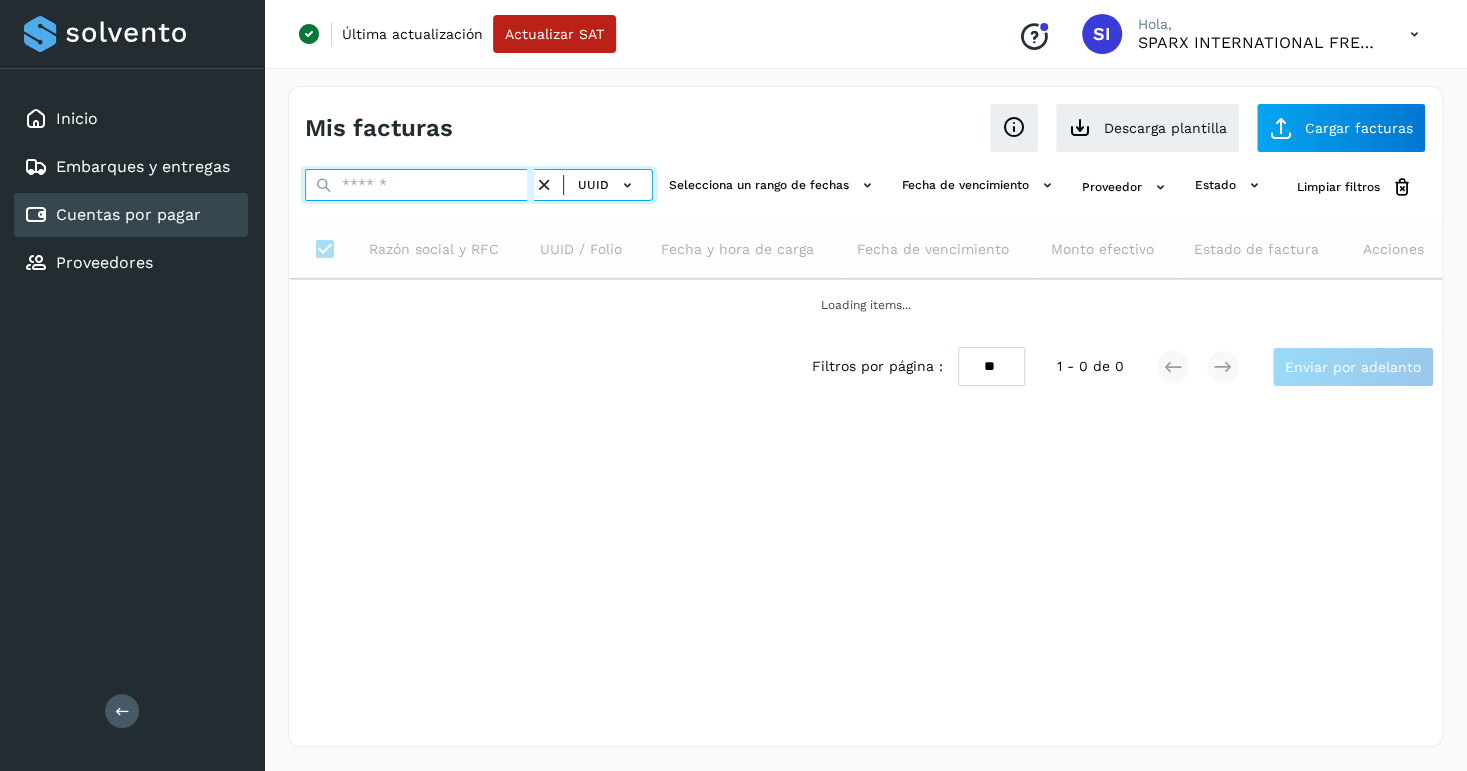paste on "**********" 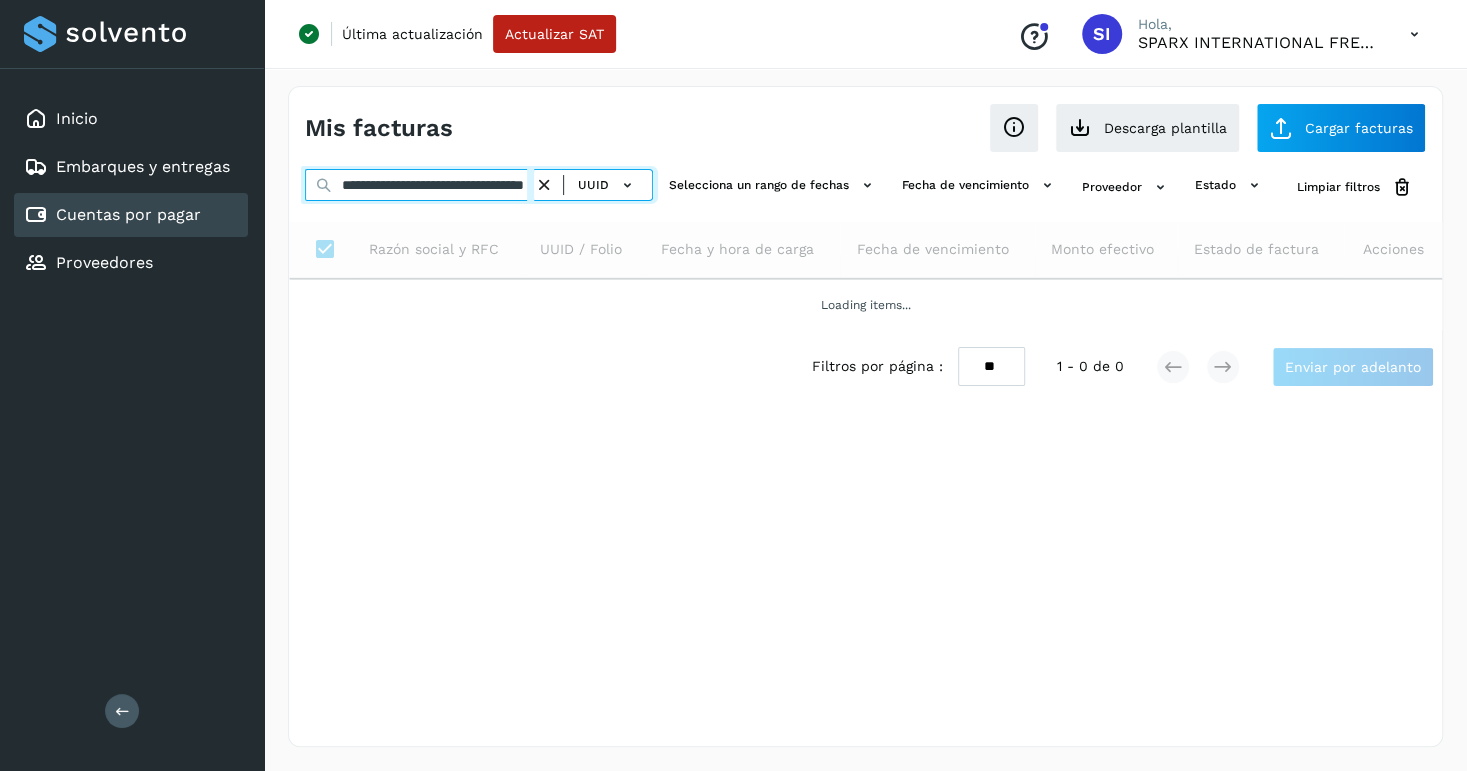 scroll, scrollTop: 0, scrollLeft: 98, axis: horizontal 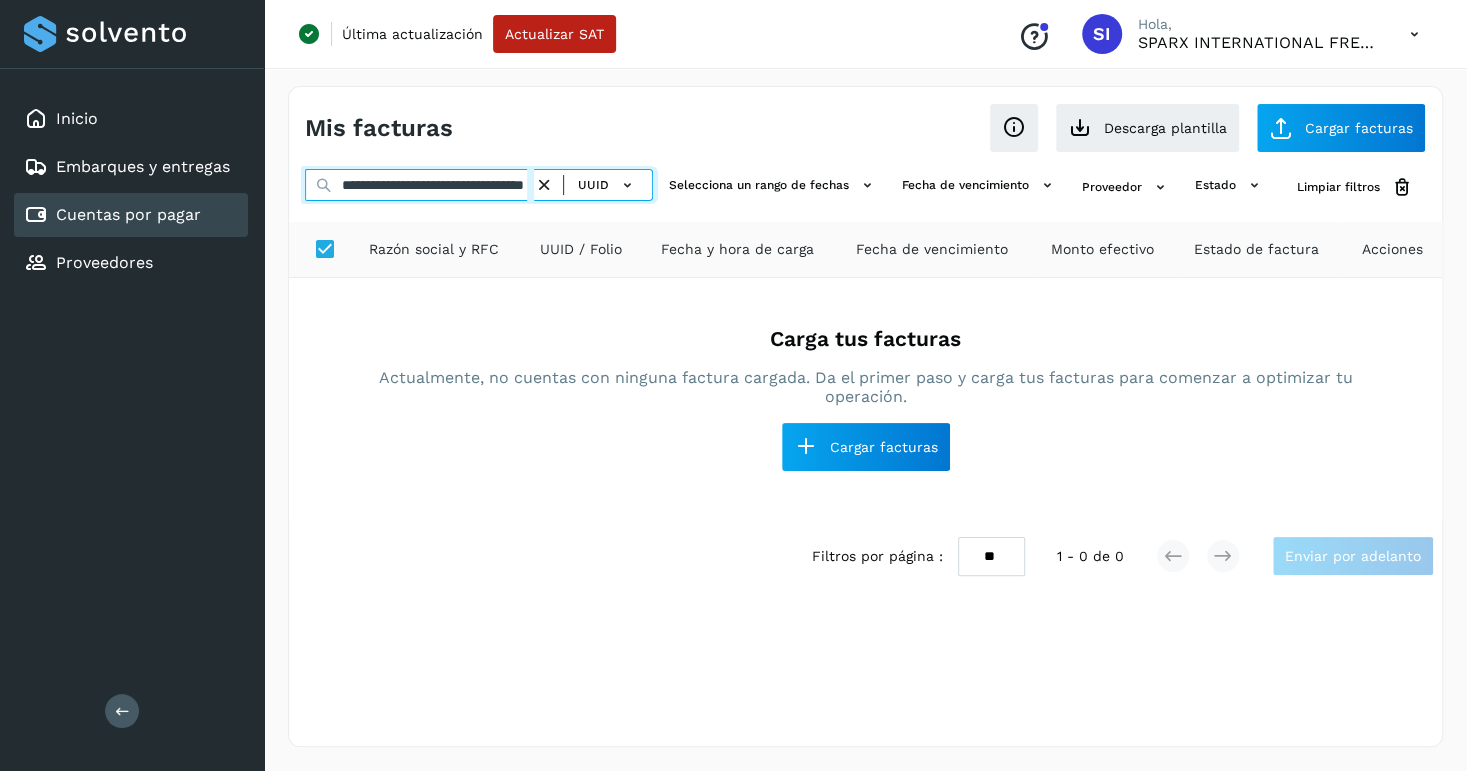 type on "**********" 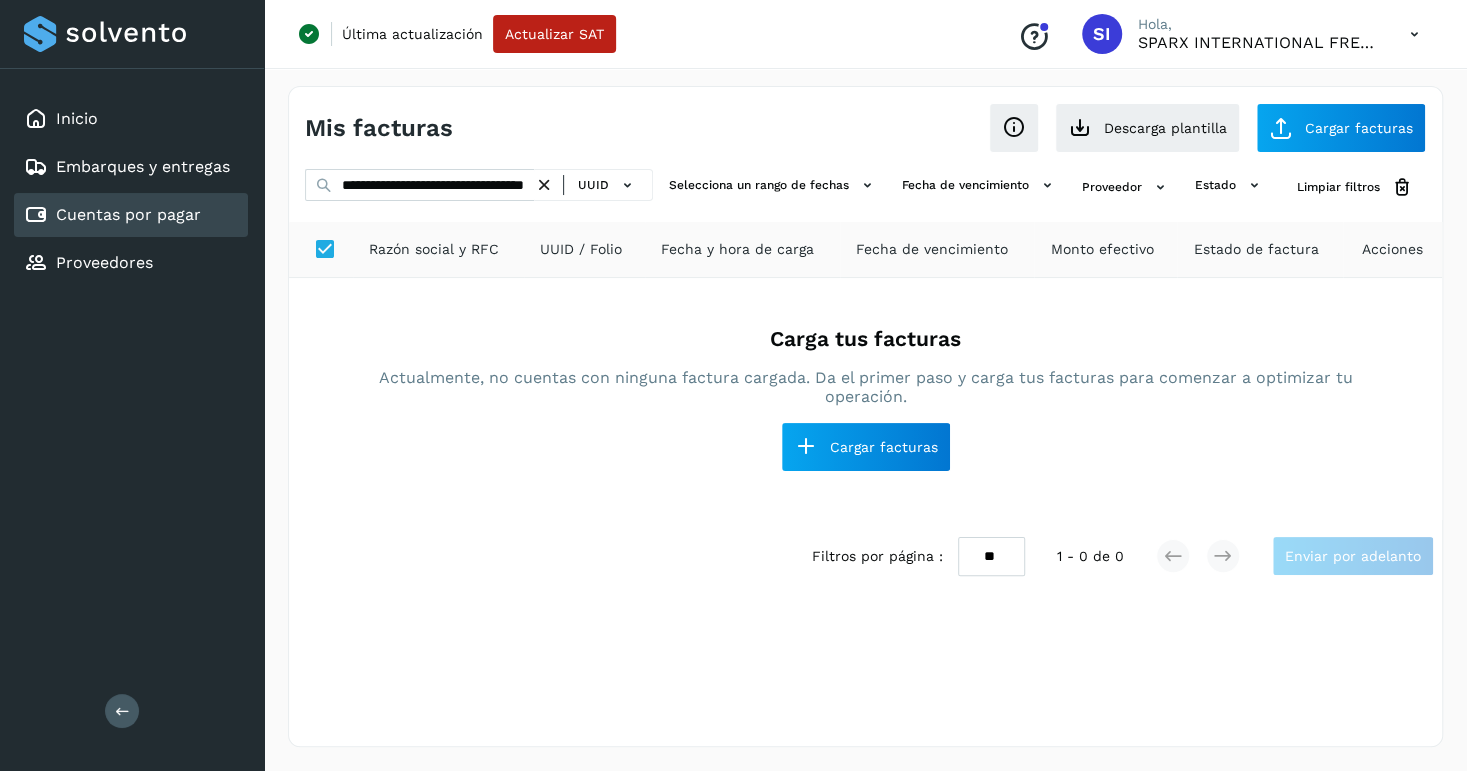 scroll, scrollTop: 0, scrollLeft: 0, axis: both 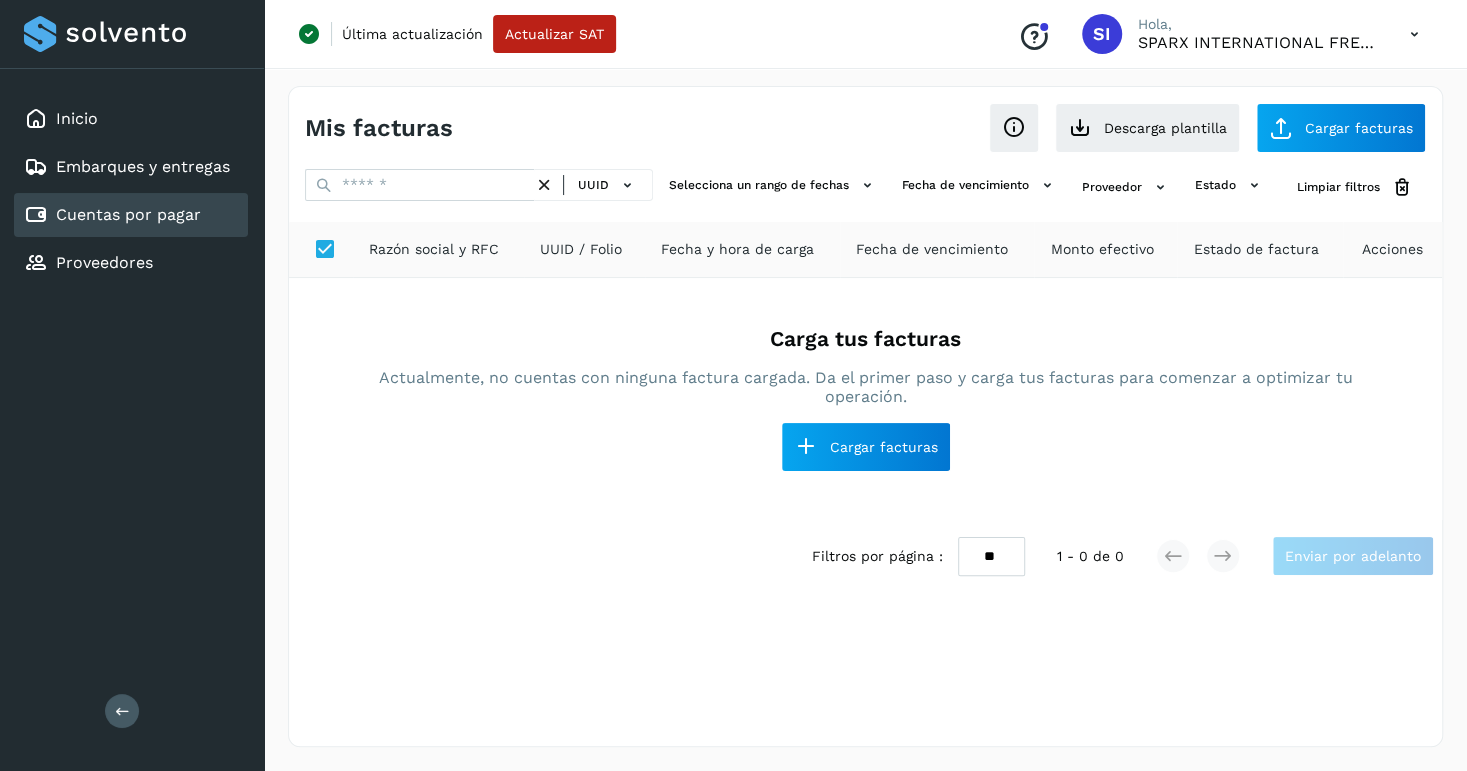 click at bounding box center [544, 185] 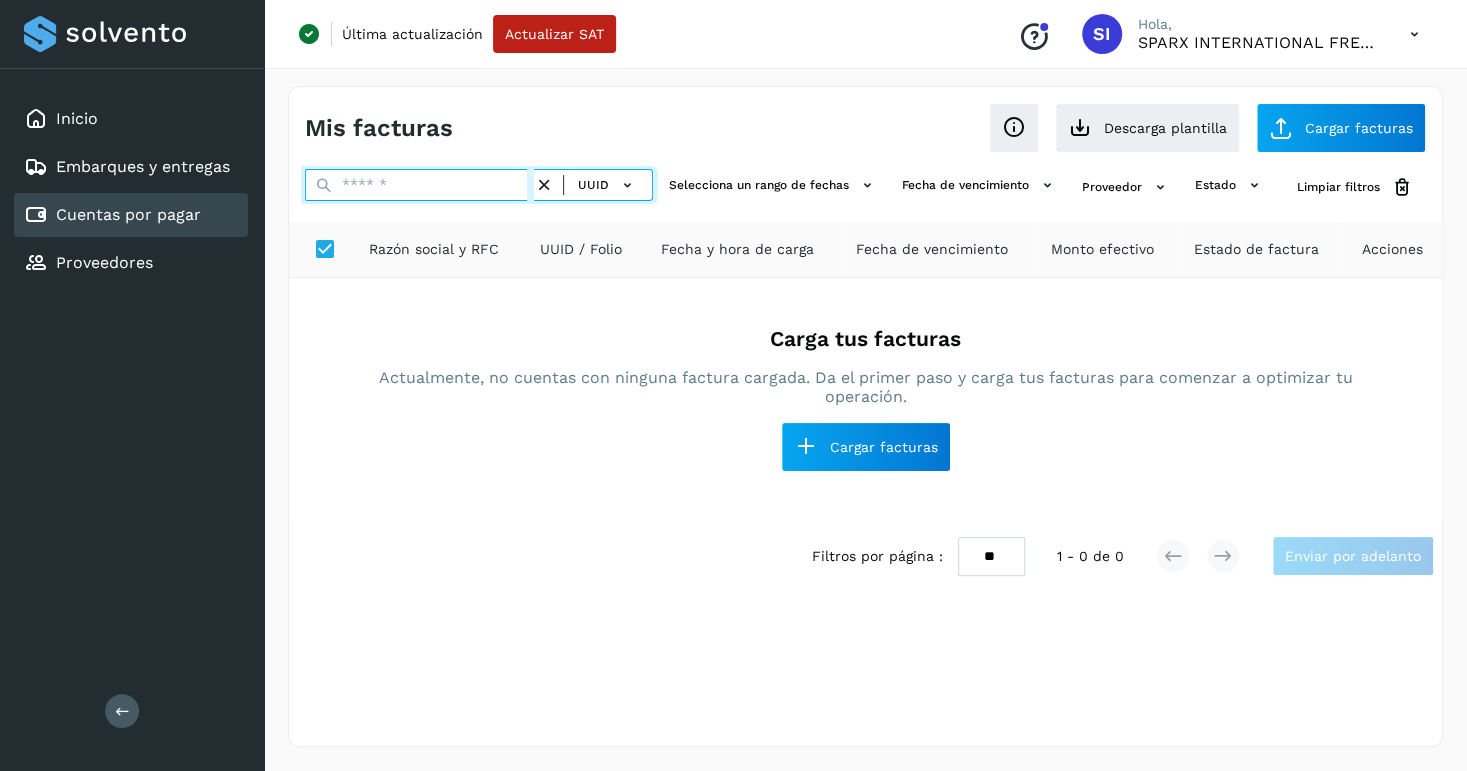 click at bounding box center (419, 185) 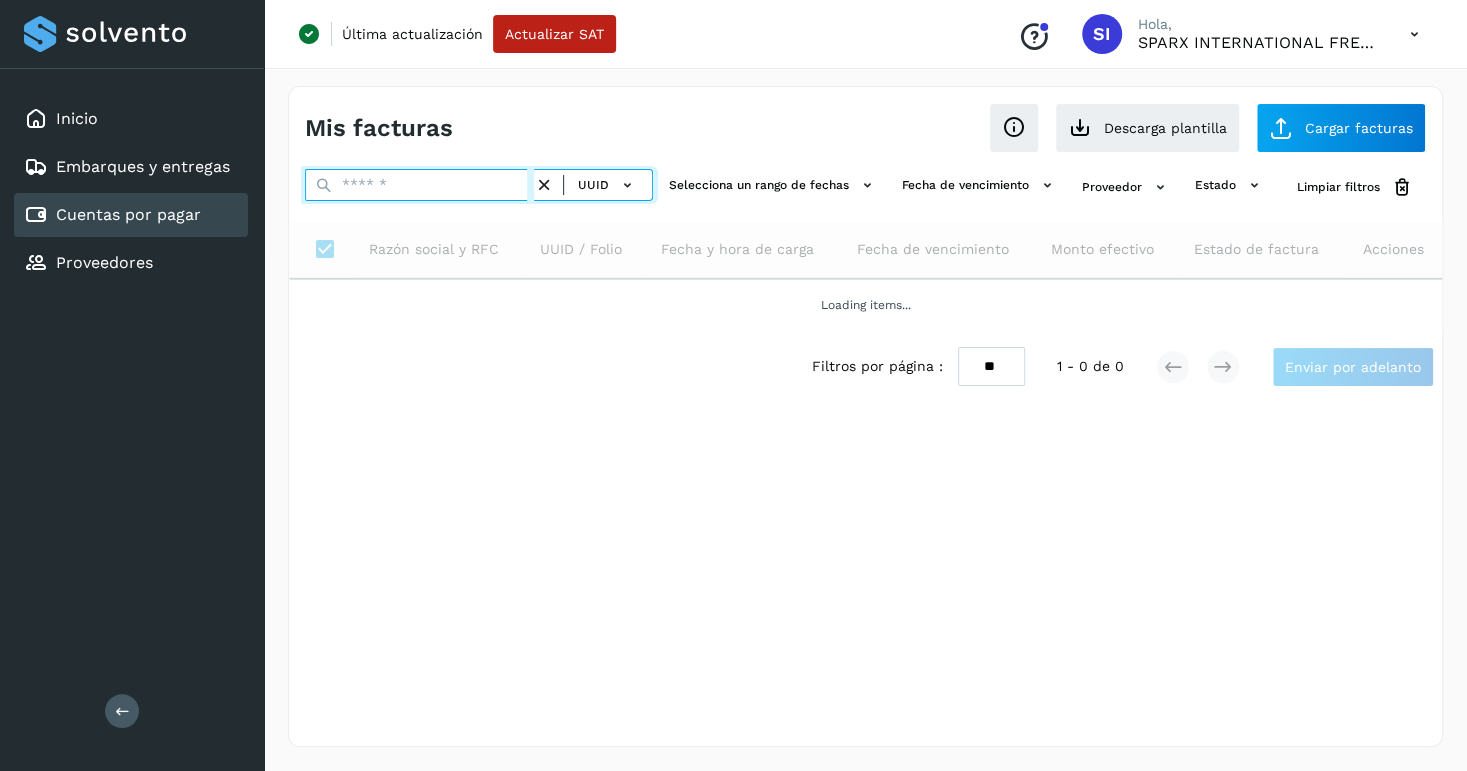 paste on "**********" 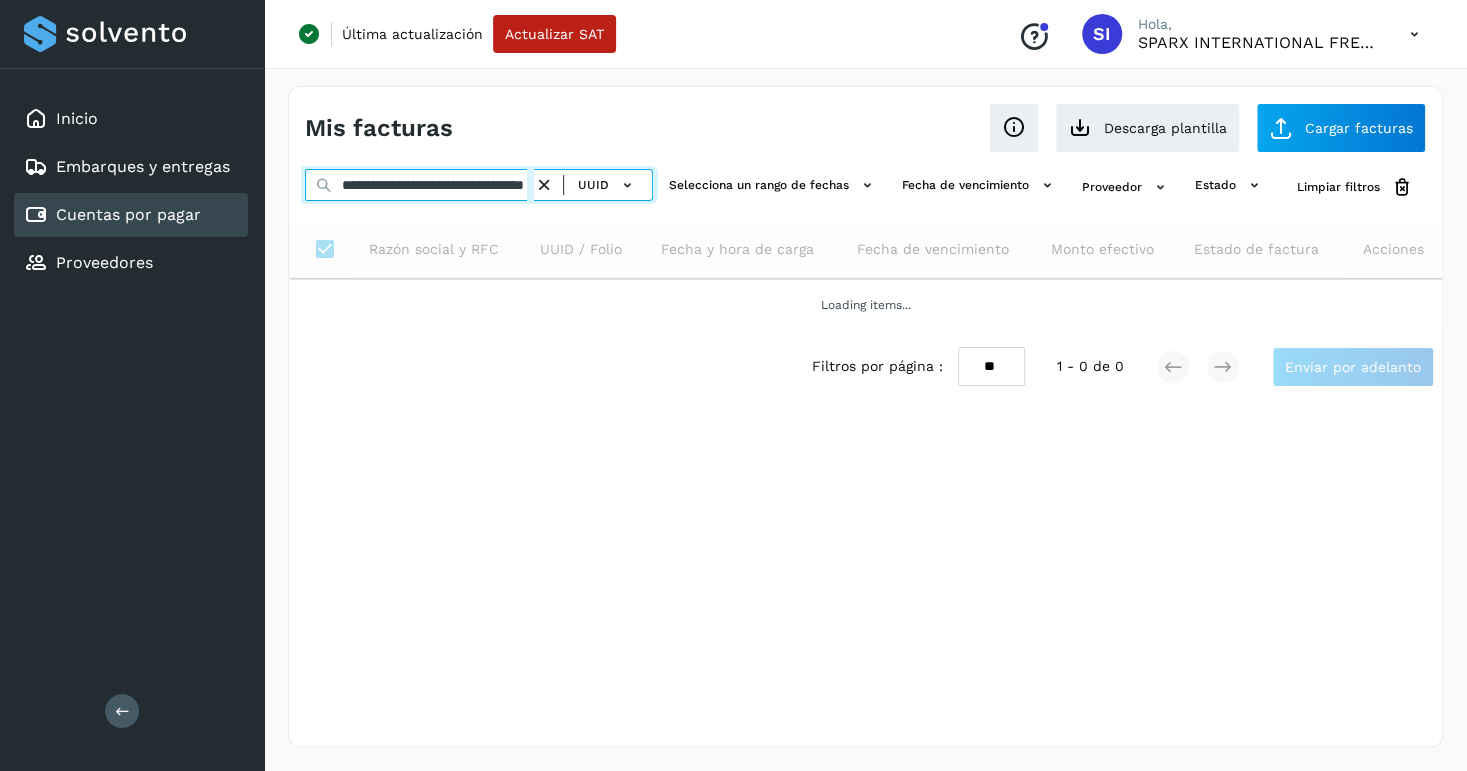 scroll, scrollTop: 0, scrollLeft: 91, axis: horizontal 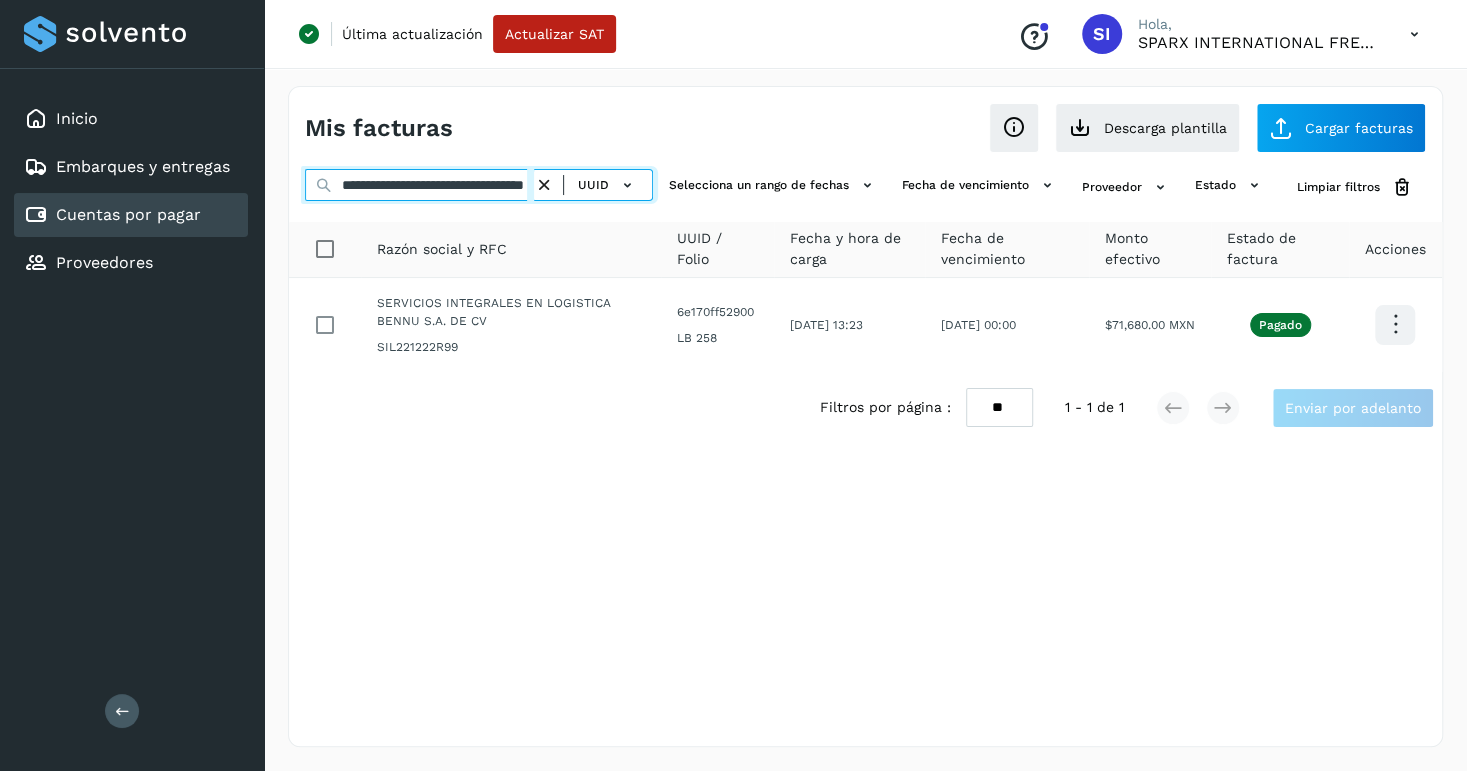 type on "**********" 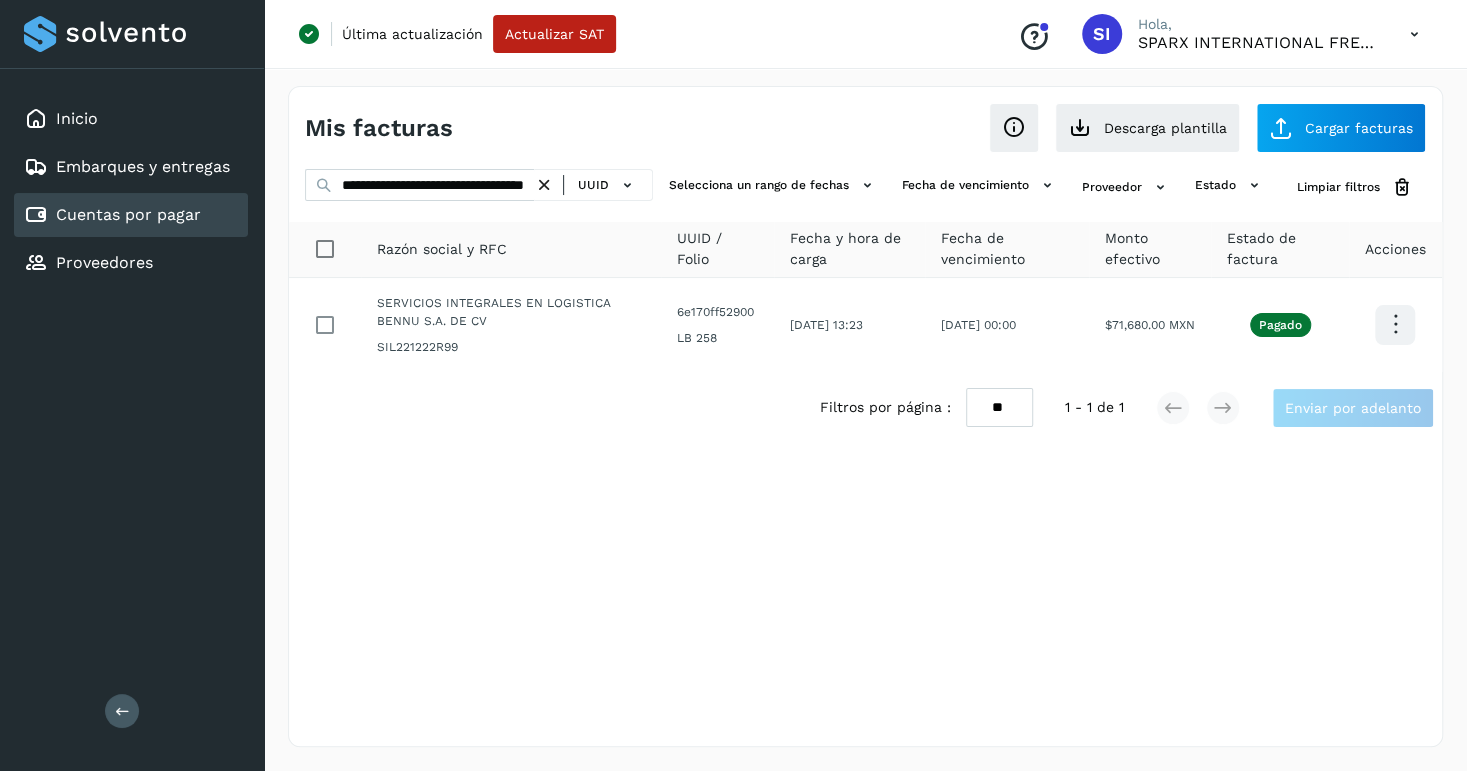 scroll, scrollTop: 0, scrollLeft: 0, axis: both 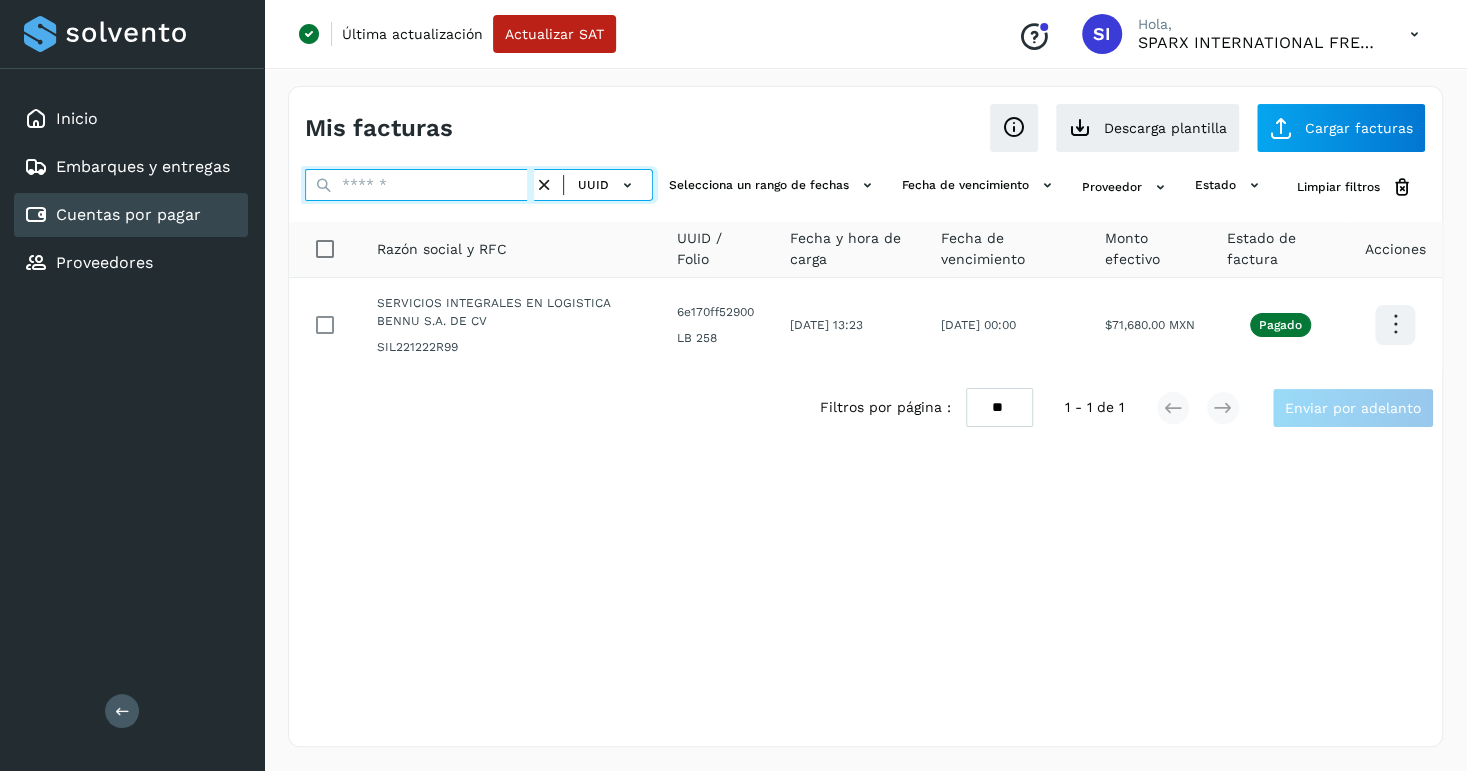 click at bounding box center [419, 185] 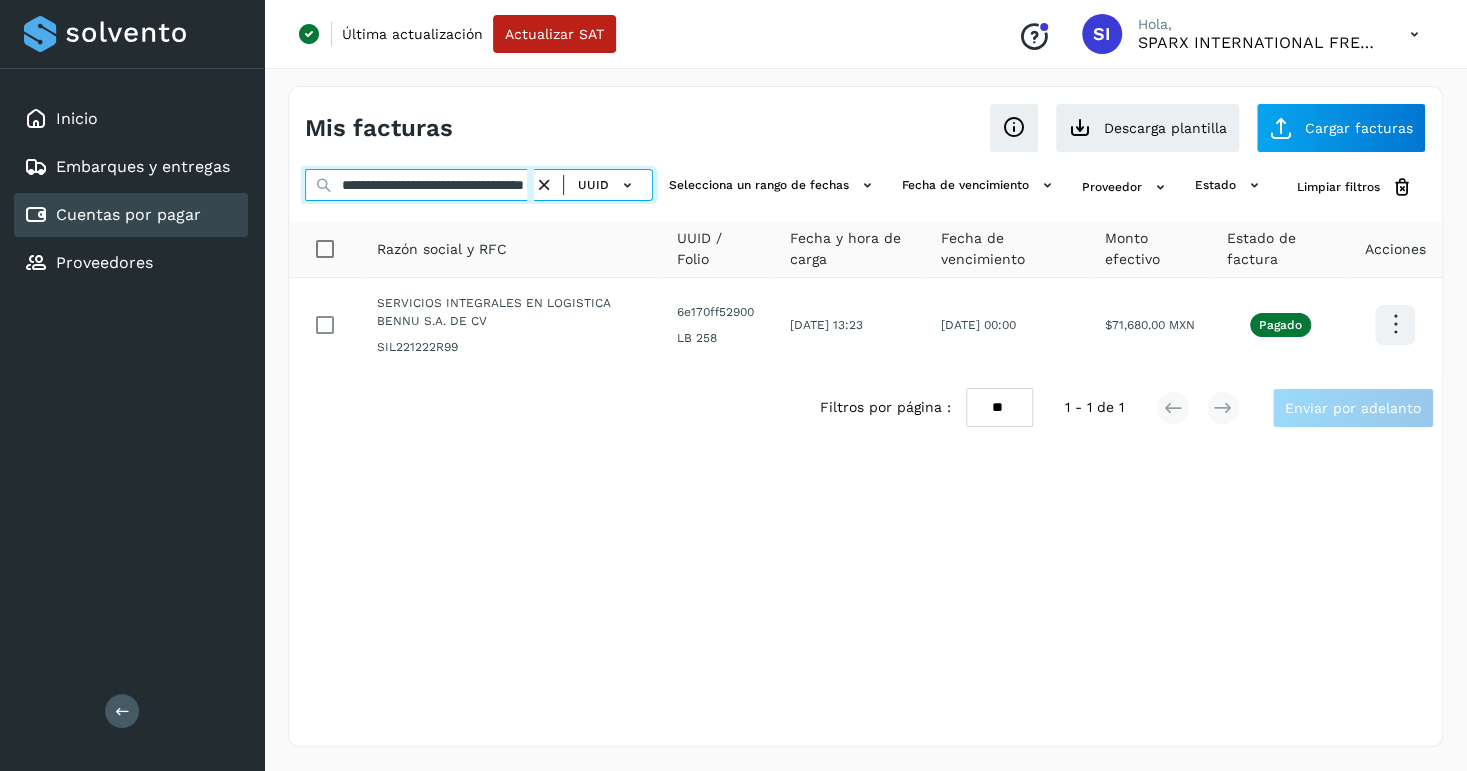 scroll, scrollTop: 0, scrollLeft: 116, axis: horizontal 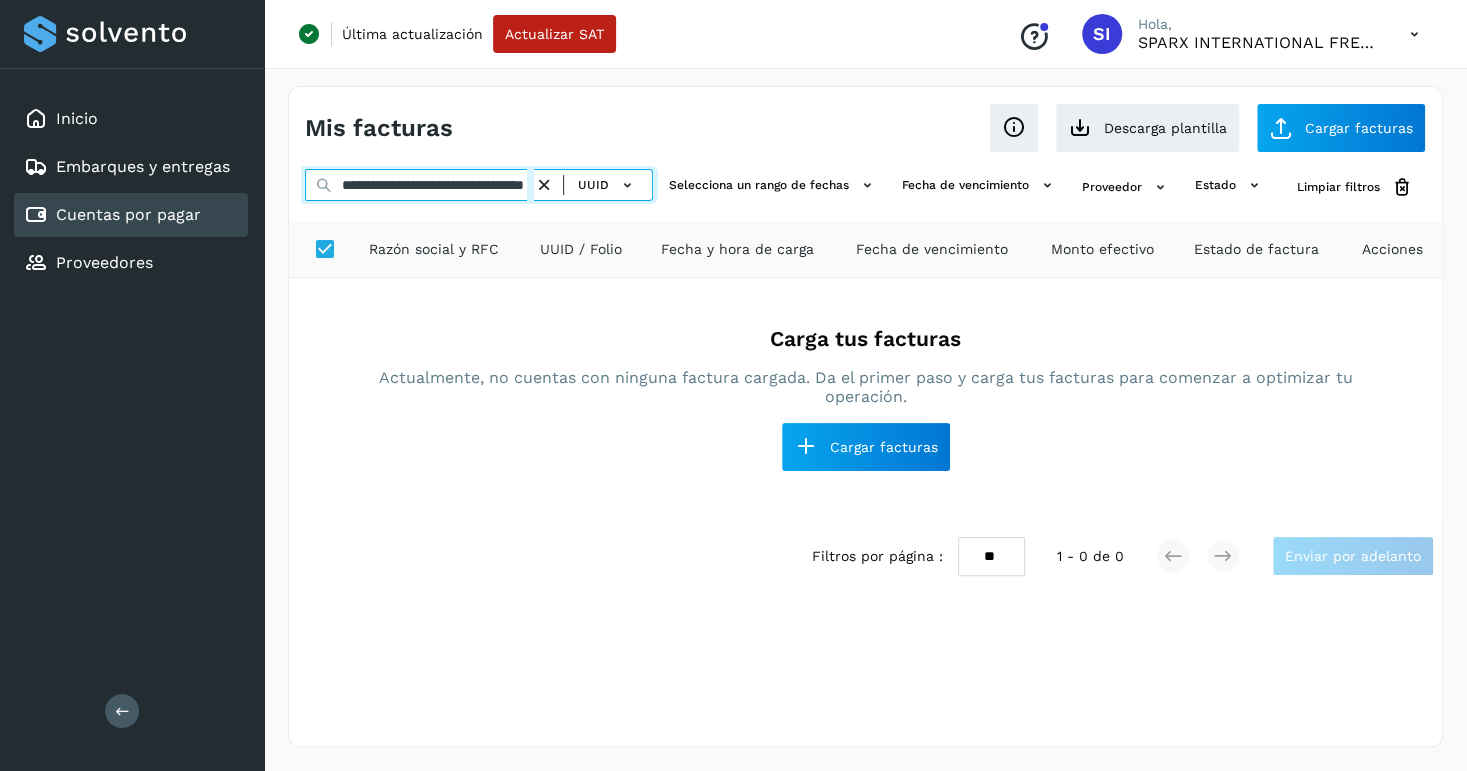 type on "**********" 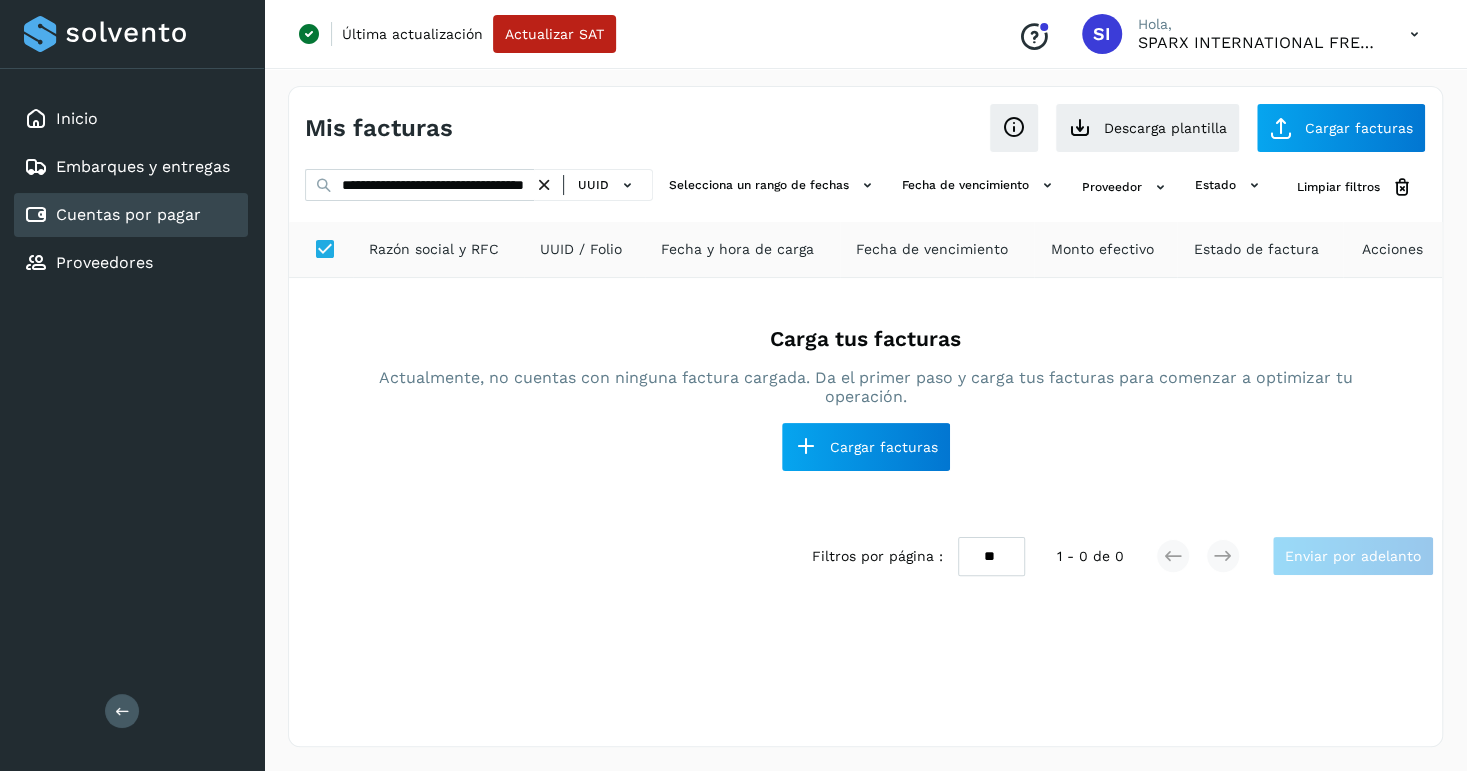 scroll, scrollTop: 0, scrollLeft: 0, axis: both 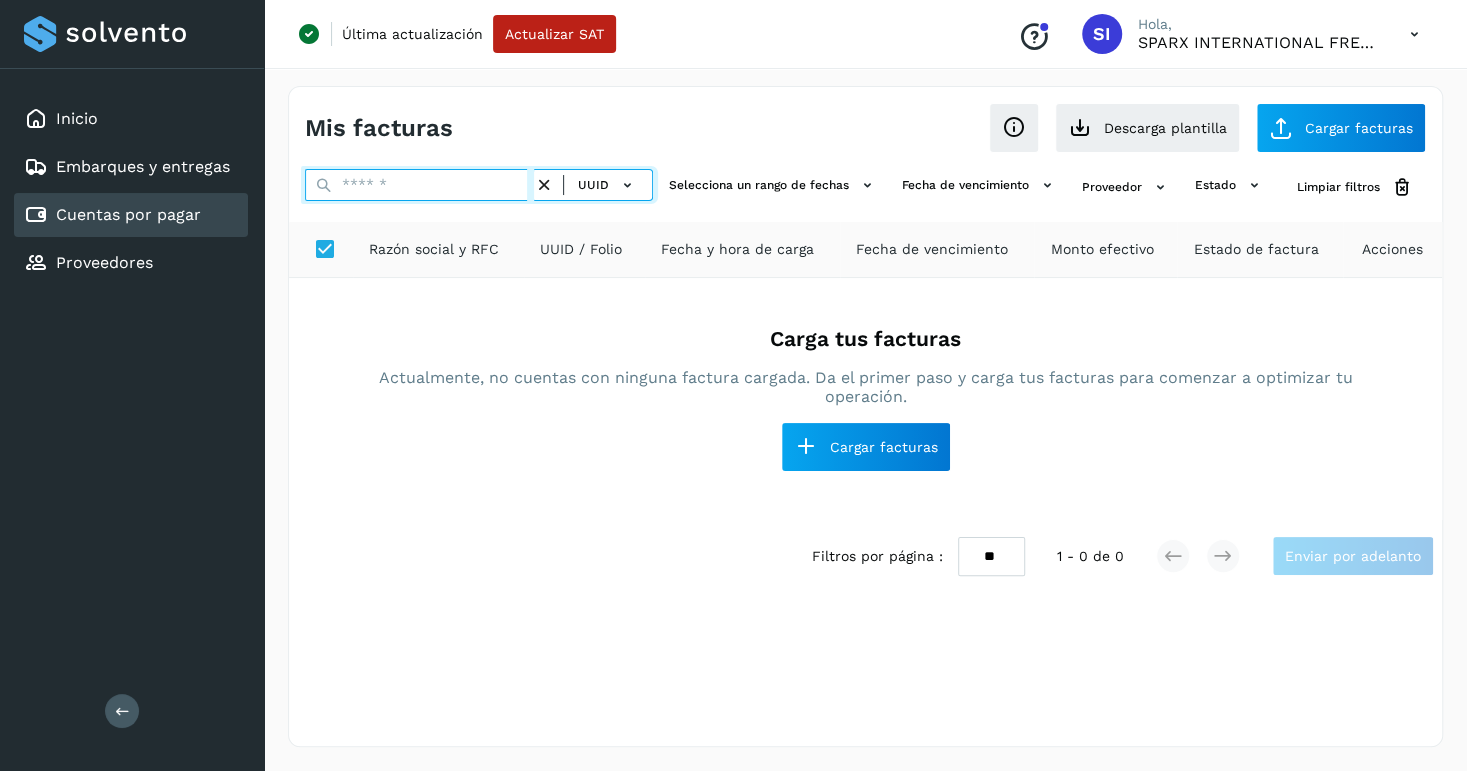 click at bounding box center (419, 185) 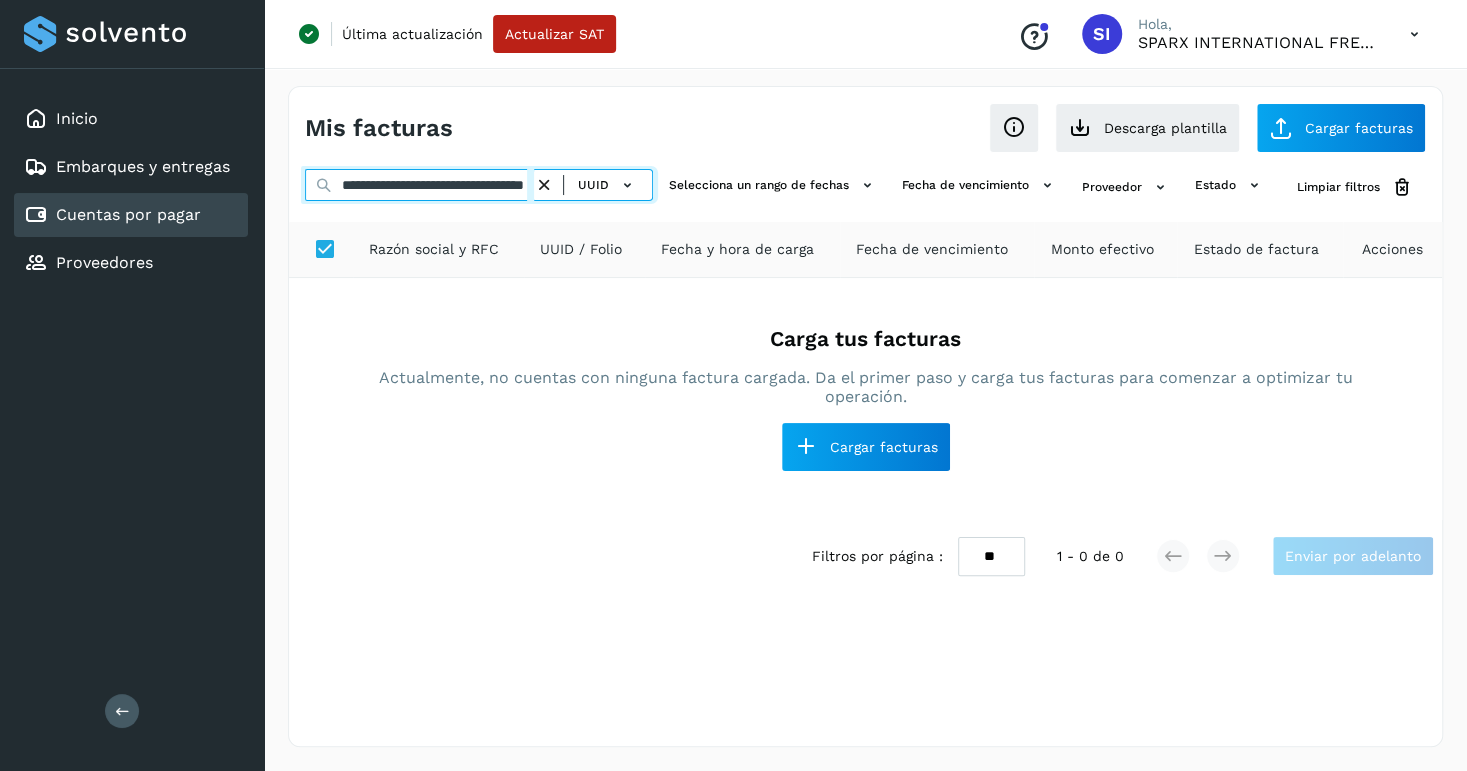 scroll, scrollTop: 0, scrollLeft: 93, axis: horizontal 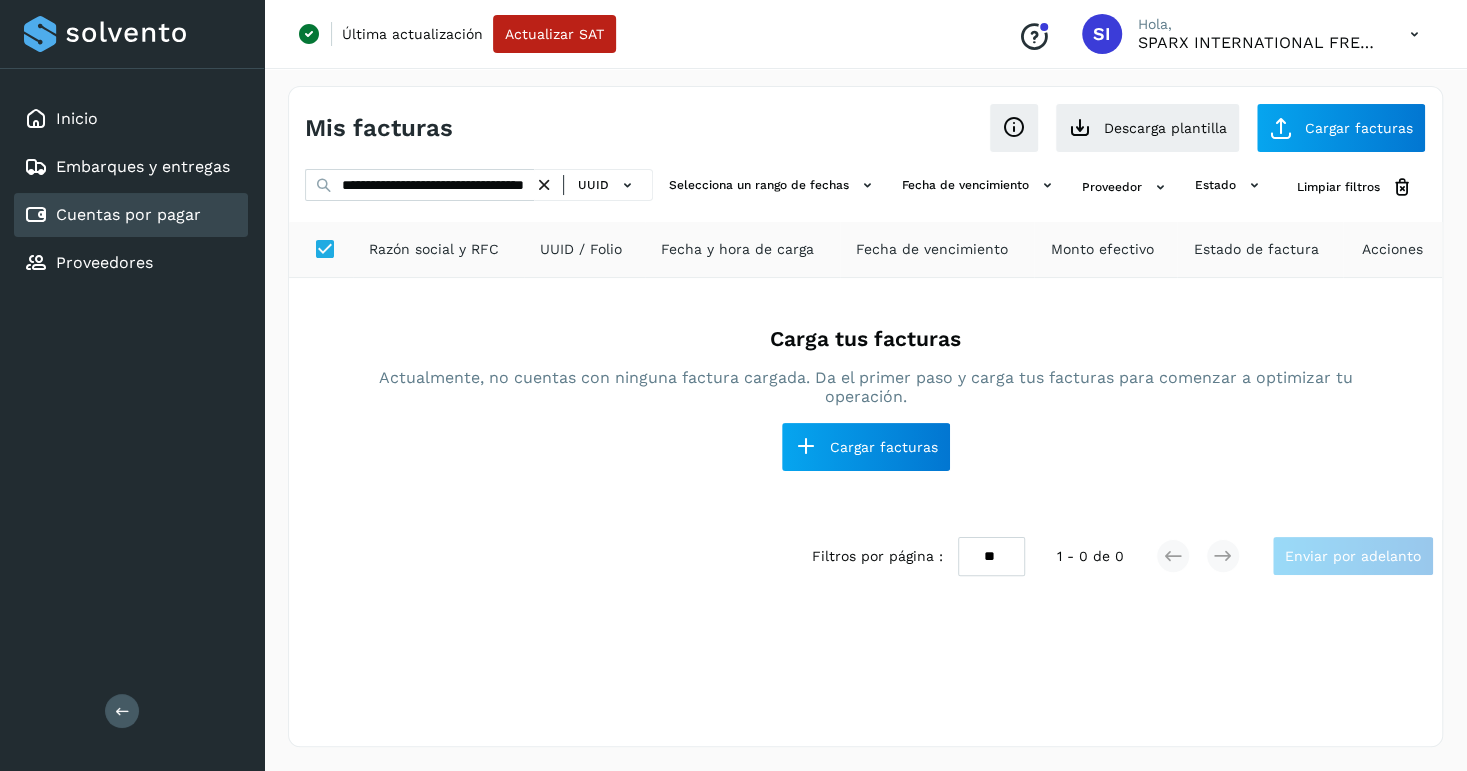 drag, startPoint x: 65, startPoint y: 562, endPoint x: 422, endPoint y: 172, distance: 528.72394 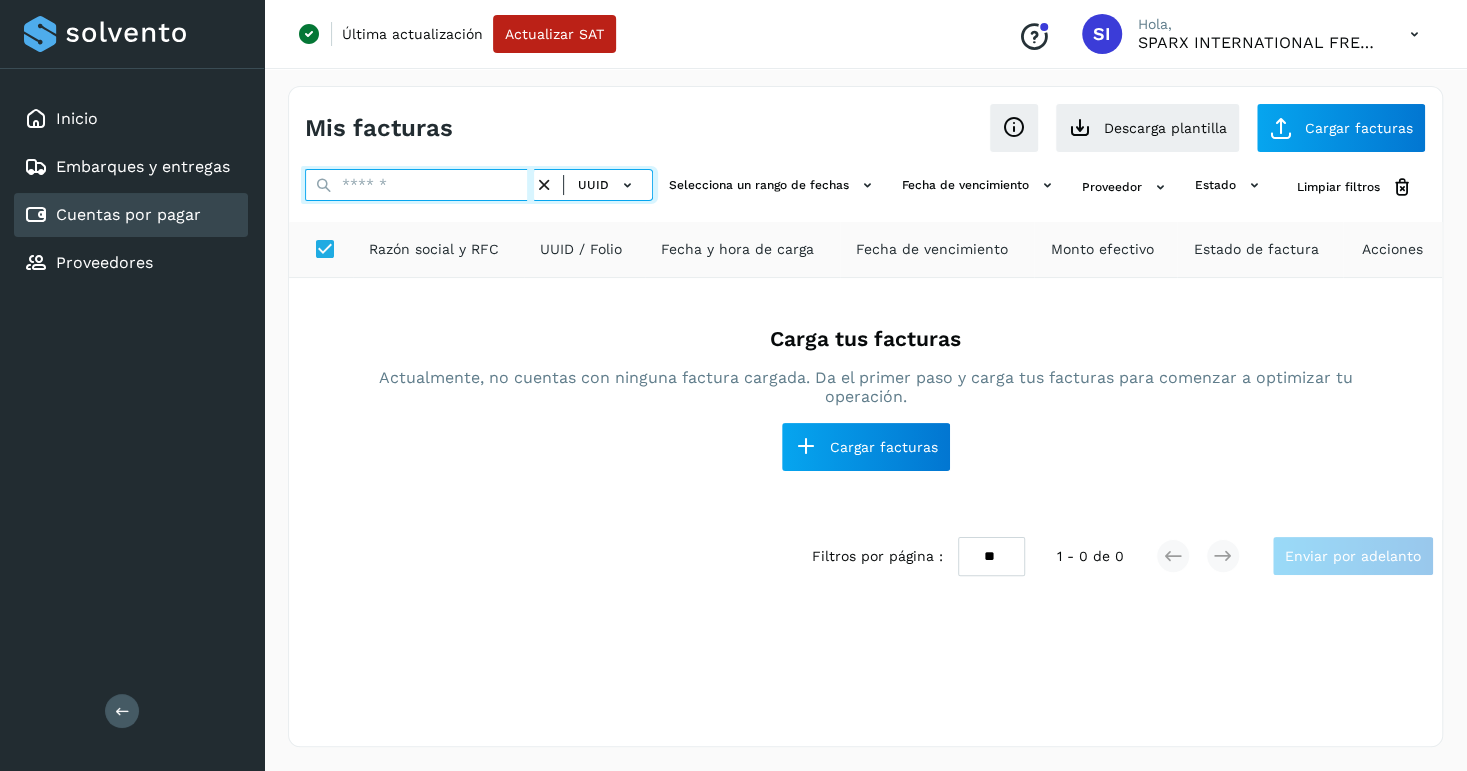 click at bounding box center [419, 185] 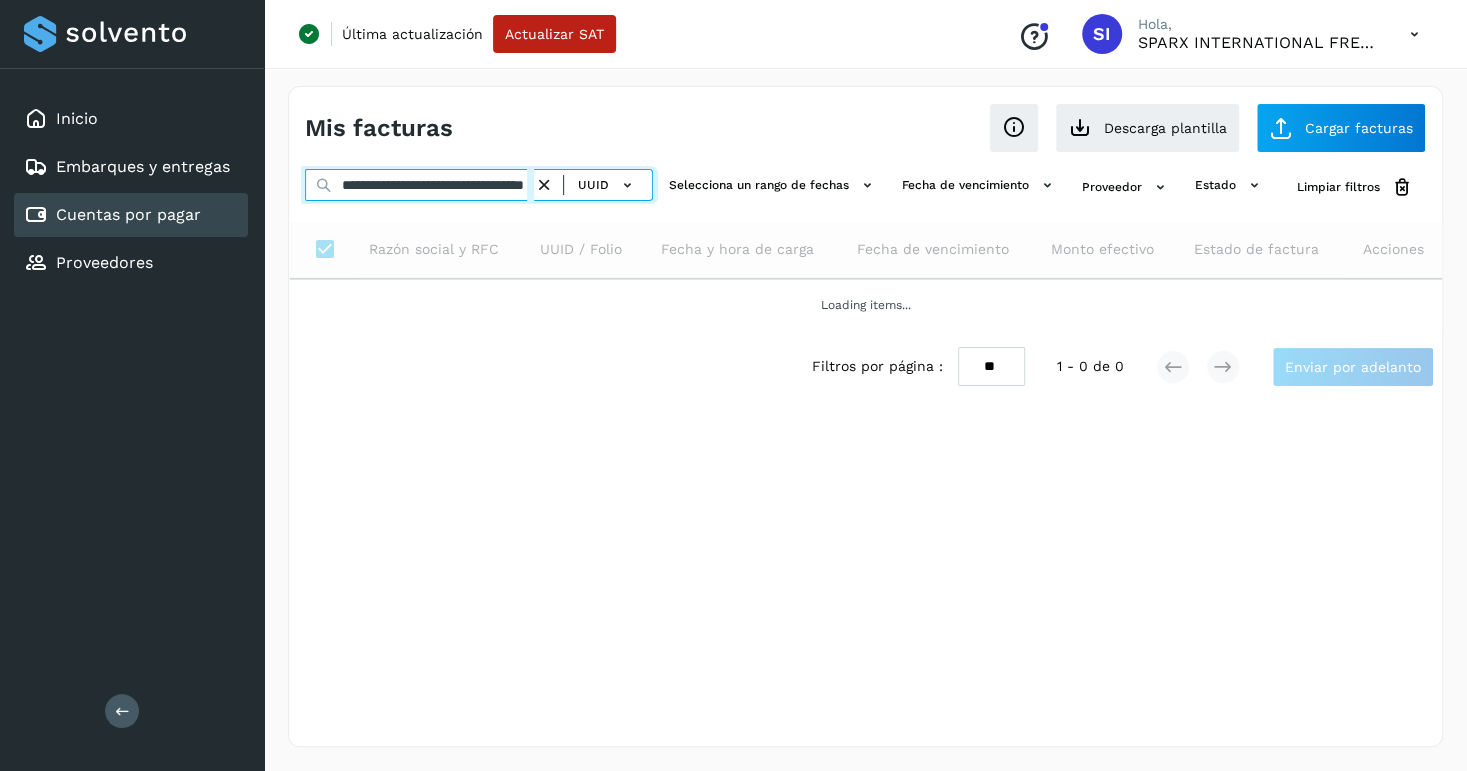 scroll, scrollTop: 0, scrollLeft: 90, axis: horizontal 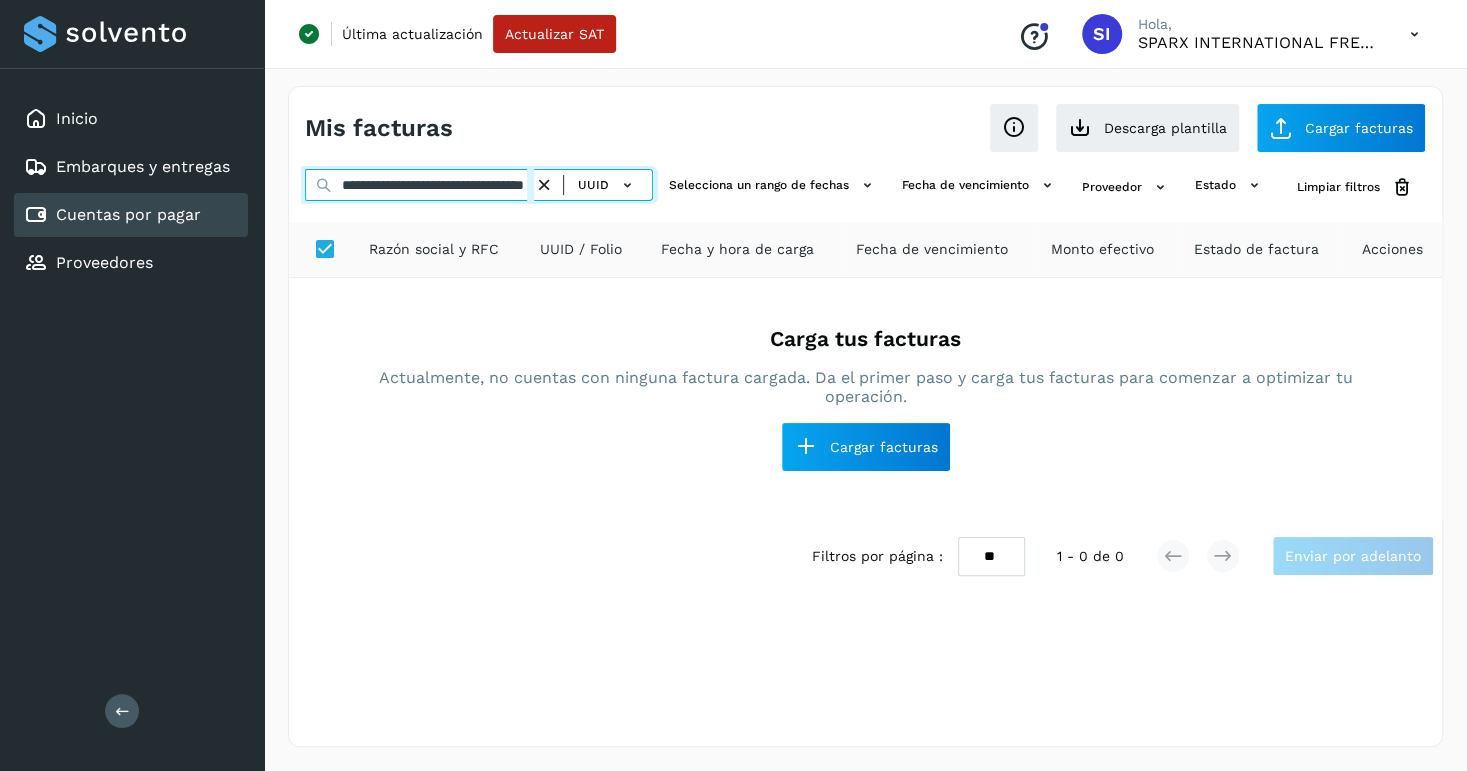 type on "**********" 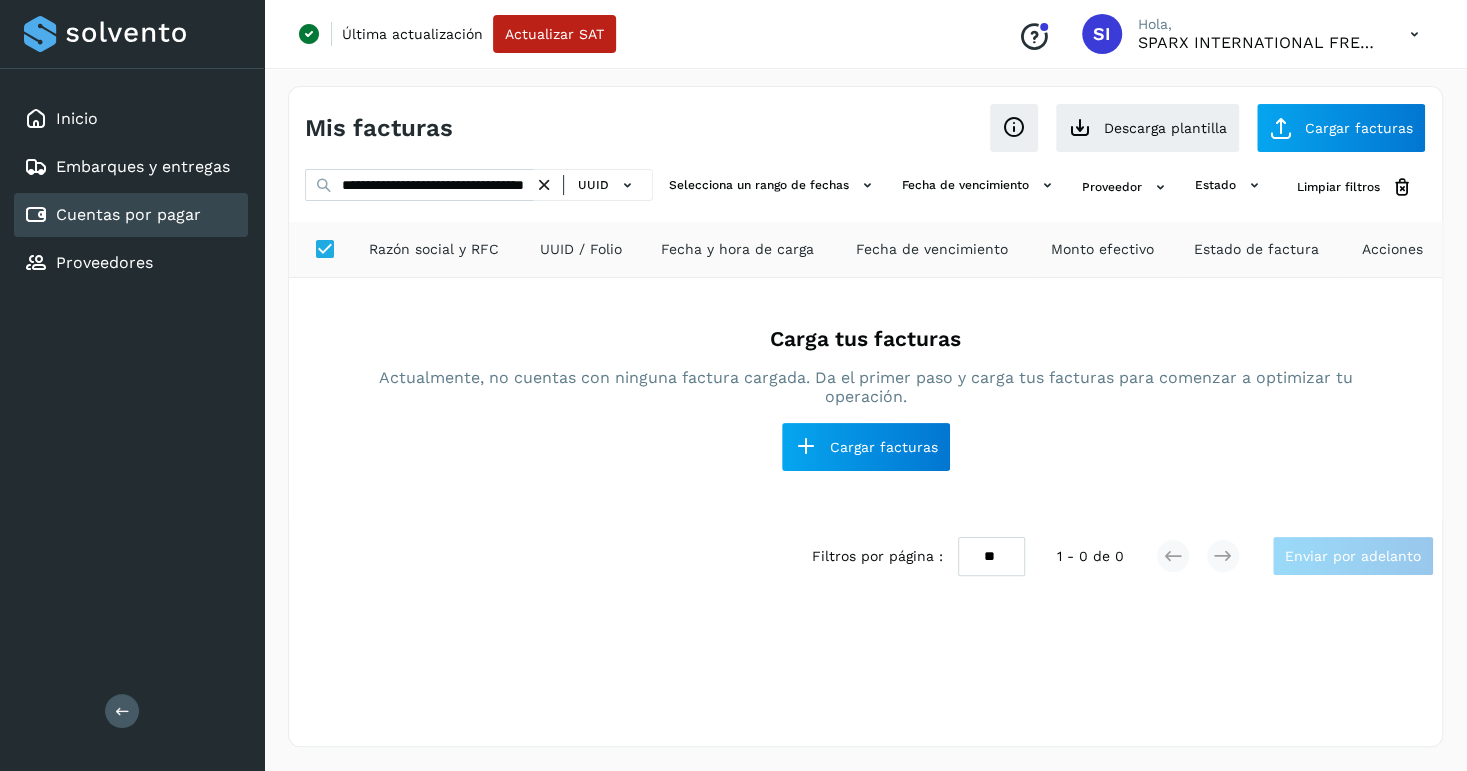 scroll, scrollTop: 0, scrollLeft: 0, axis: both 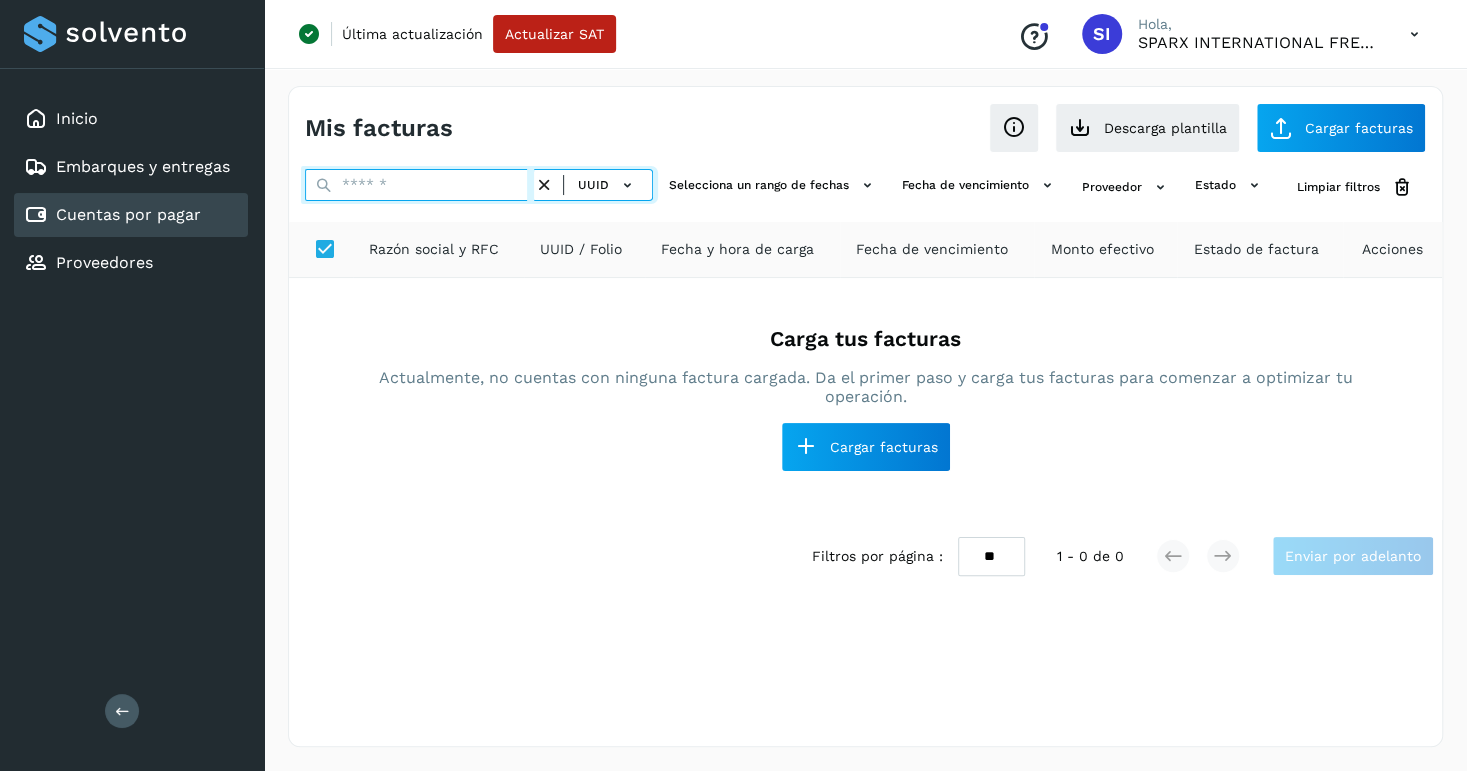 click at bounding box center (419, 185) 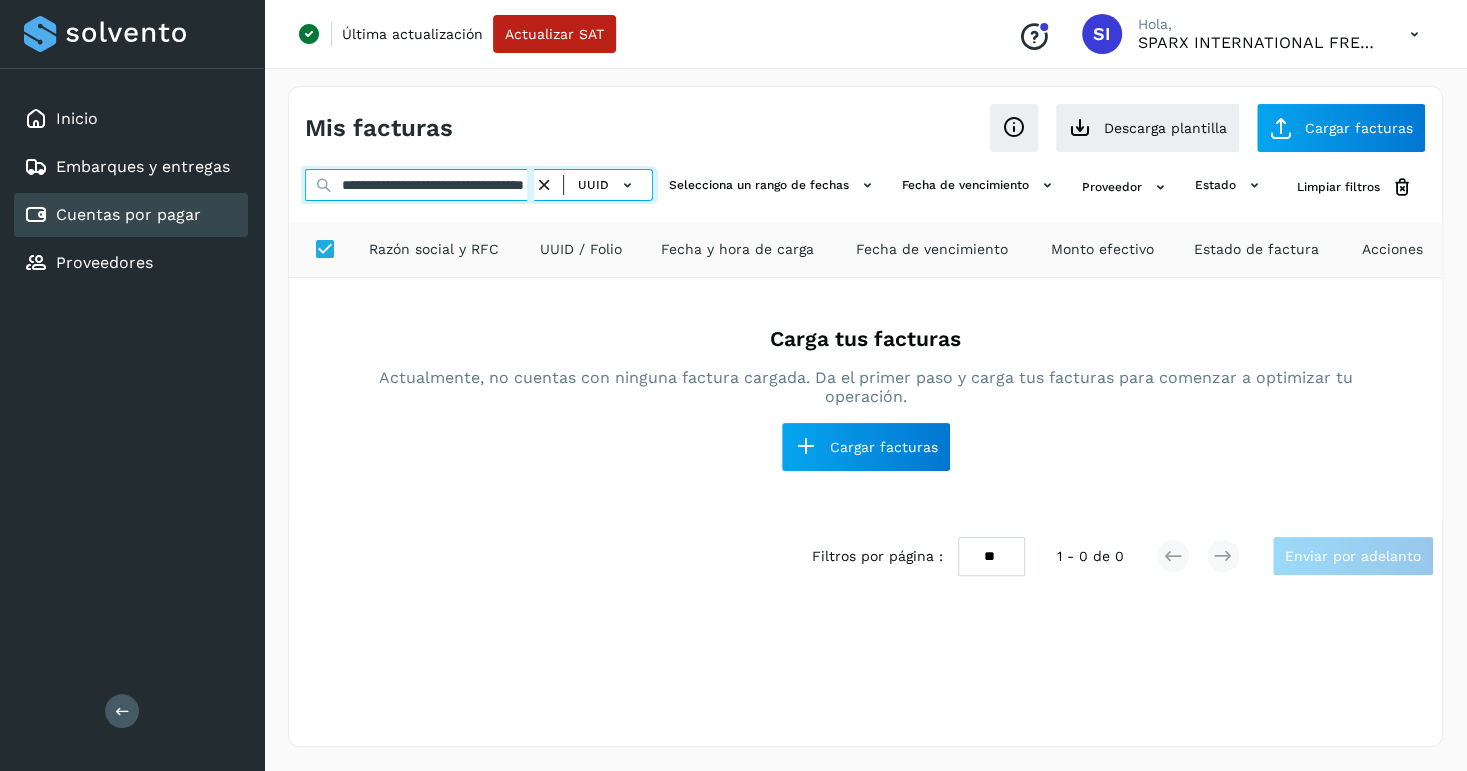 scroll, scrollTop: 0, scrollLeft: 90, axis: horizontal 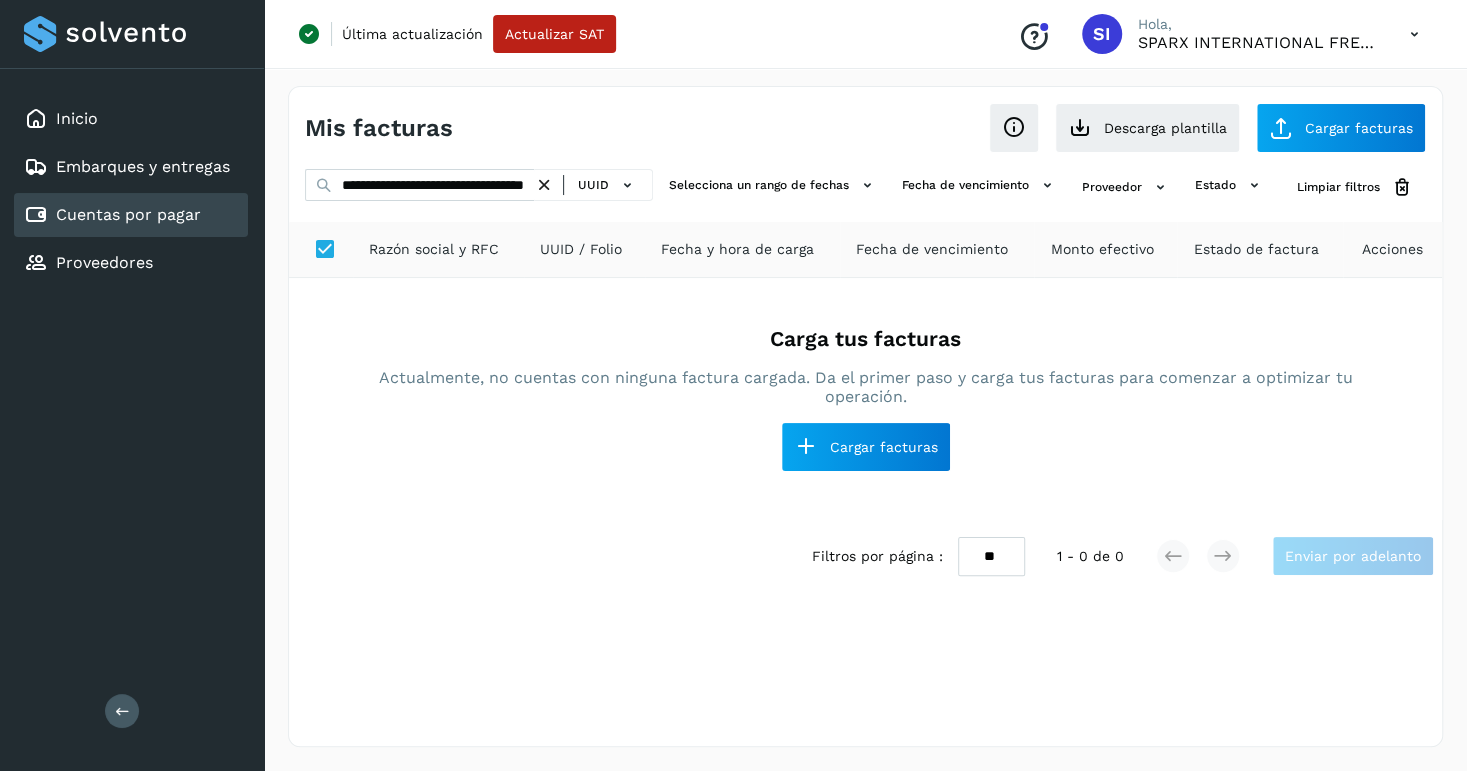 click on "**********" at bounding box center (865, 416) 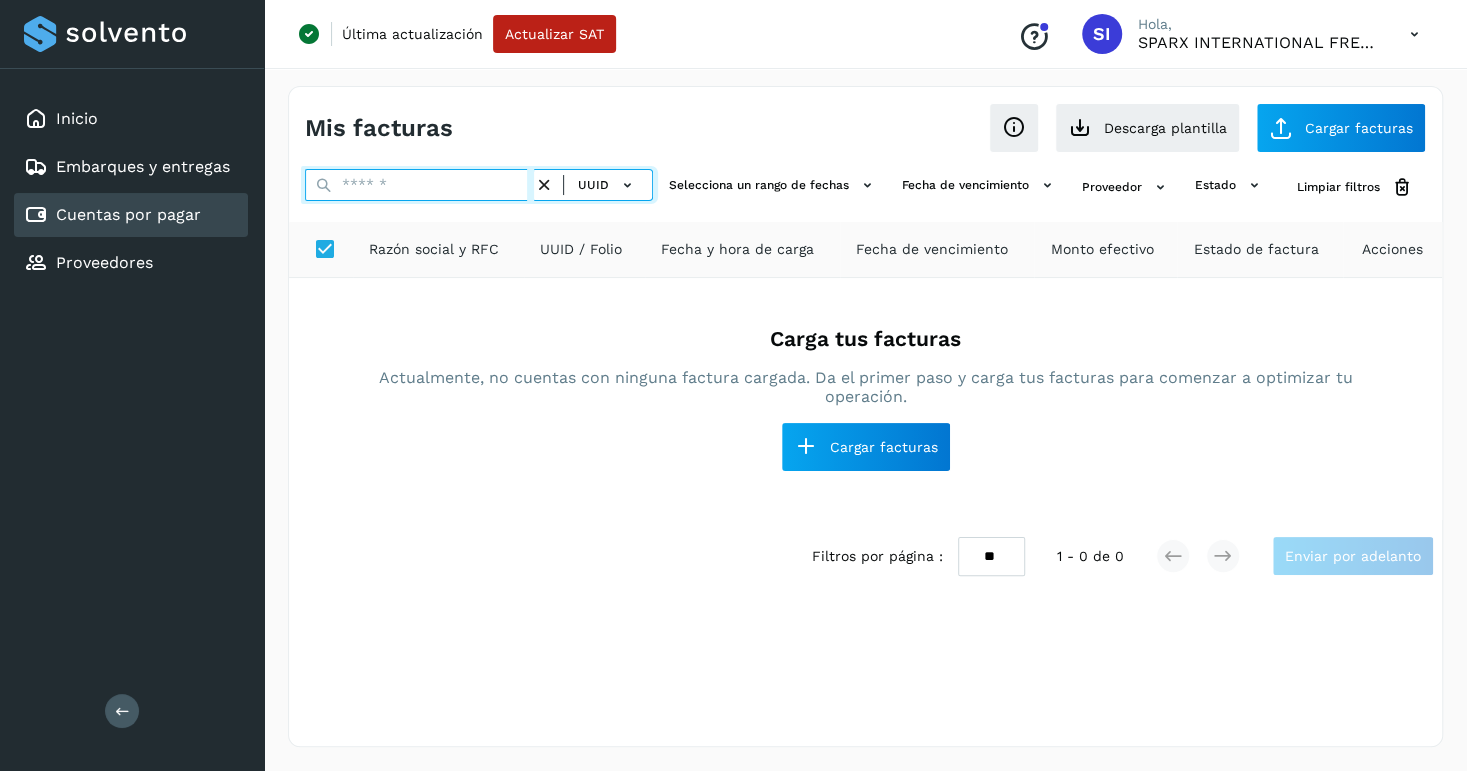 click at bounding box center (419, 185) 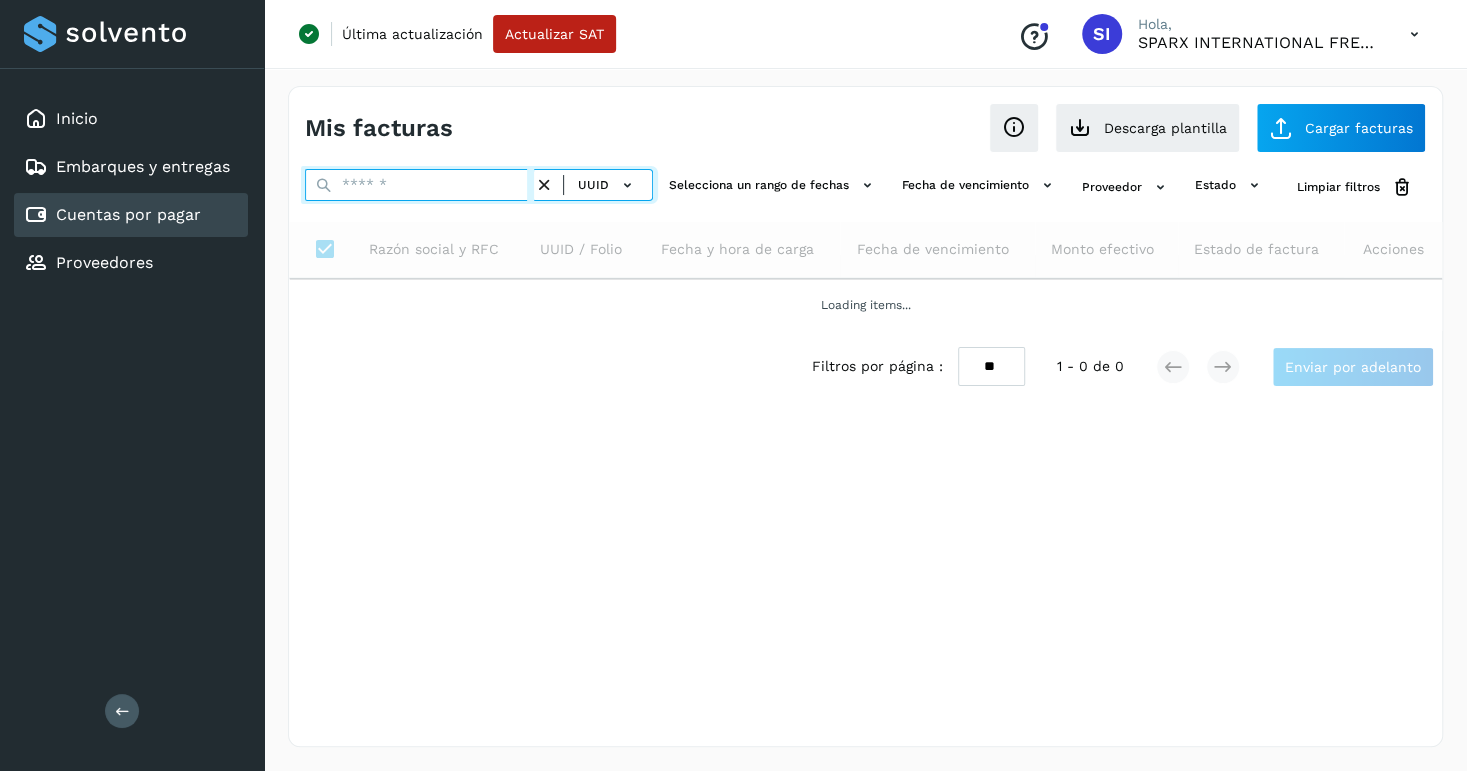 paste on "**********" 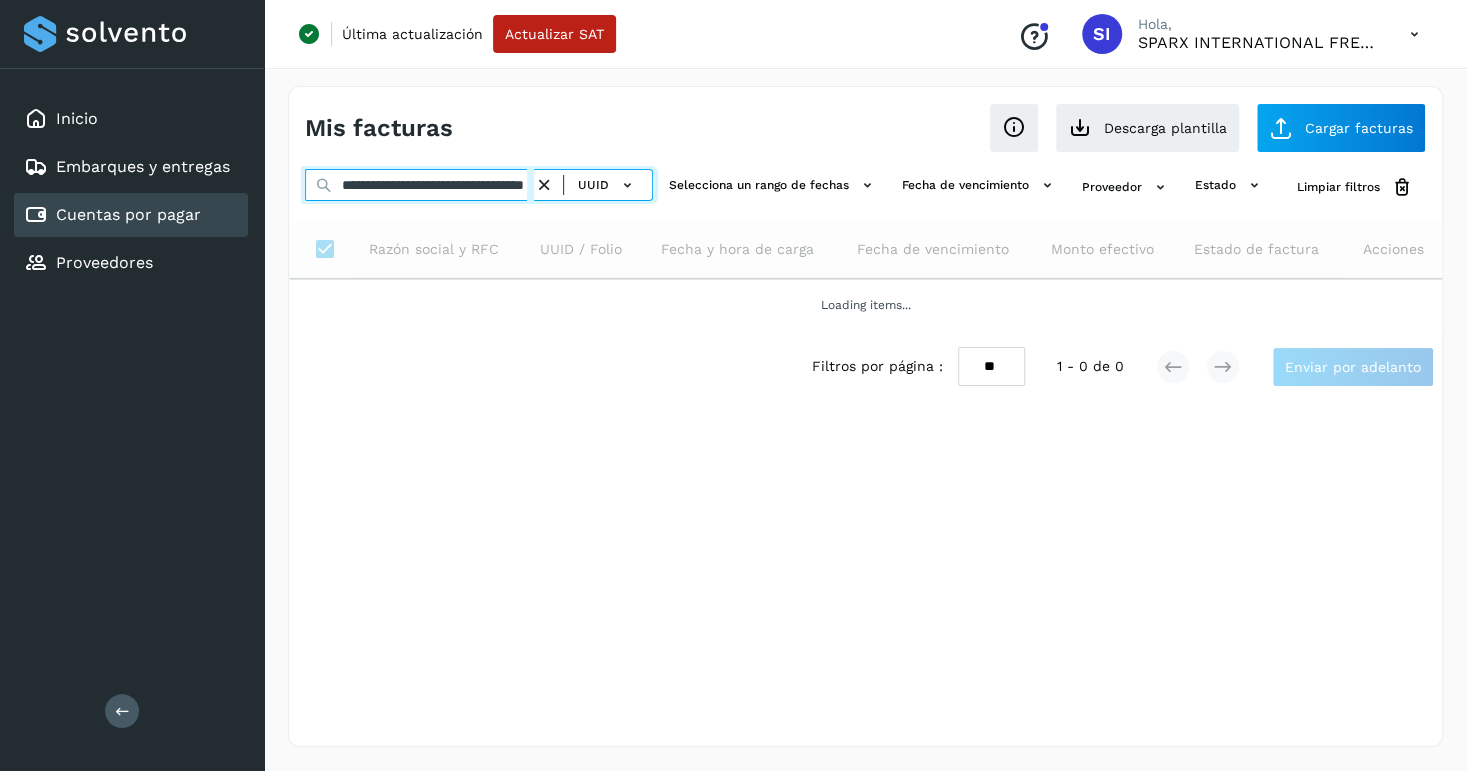 scroll, scrollTop: 0, scrollLeft: 96, axis: horizontal 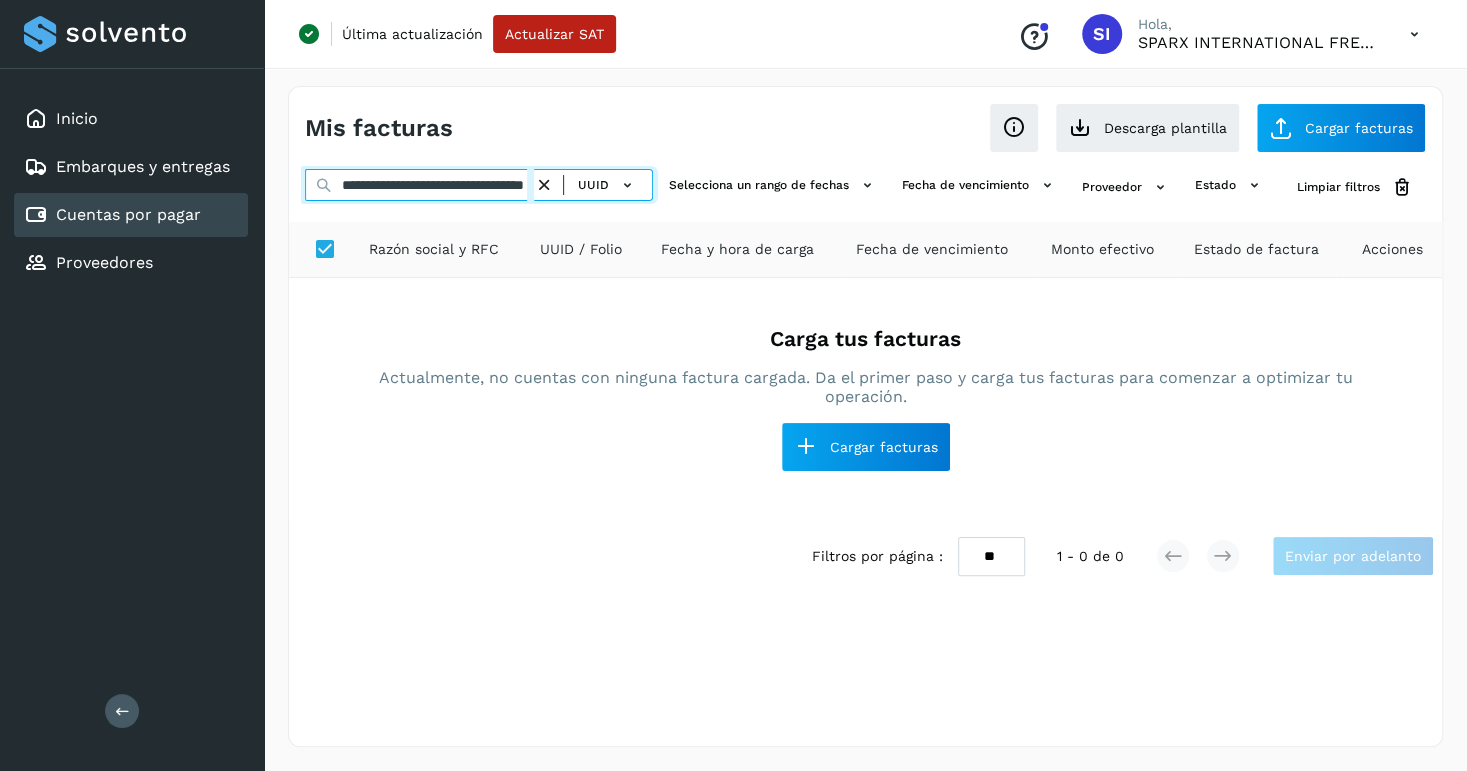 type on "**********" 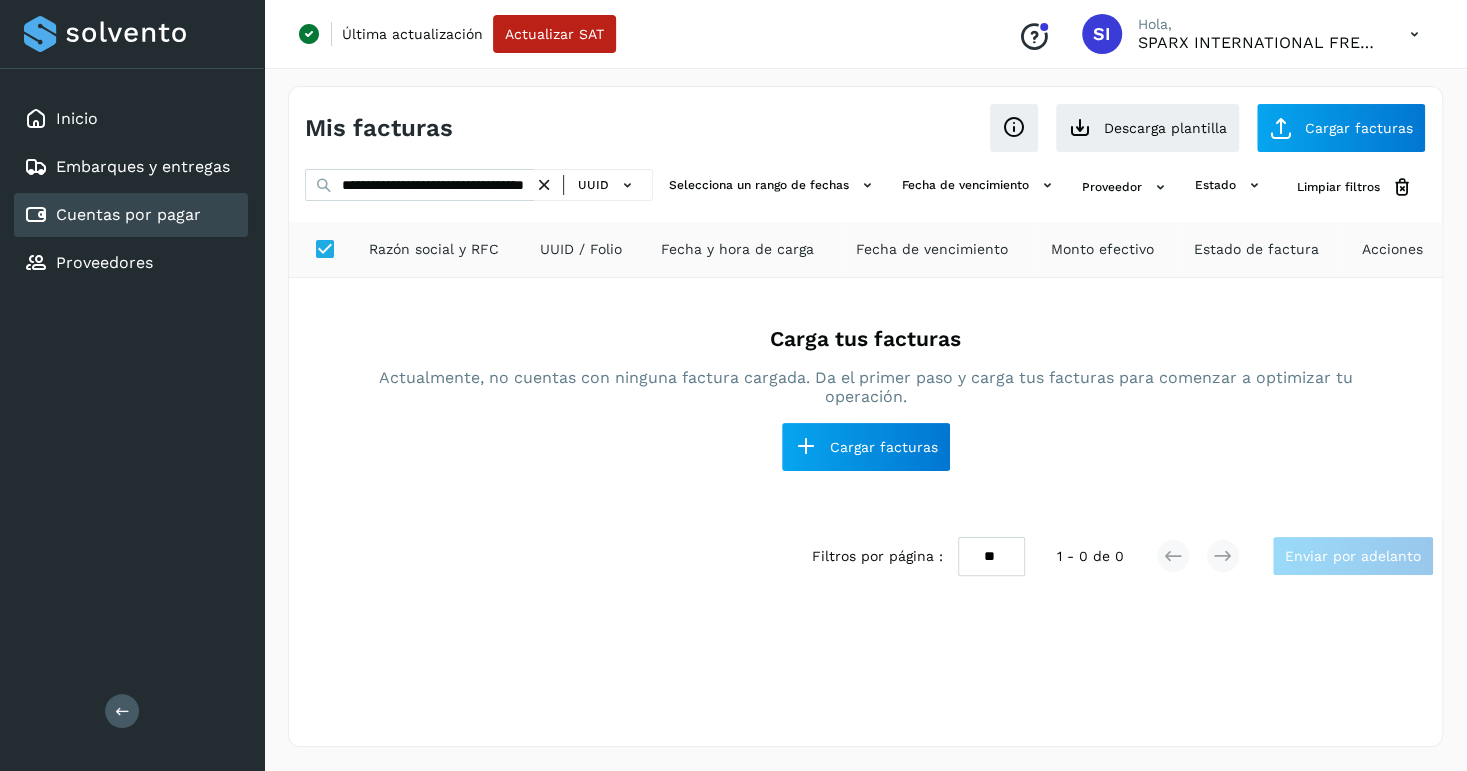 scroll, scrollTop: 0, scrollLeft: 0, axis: both 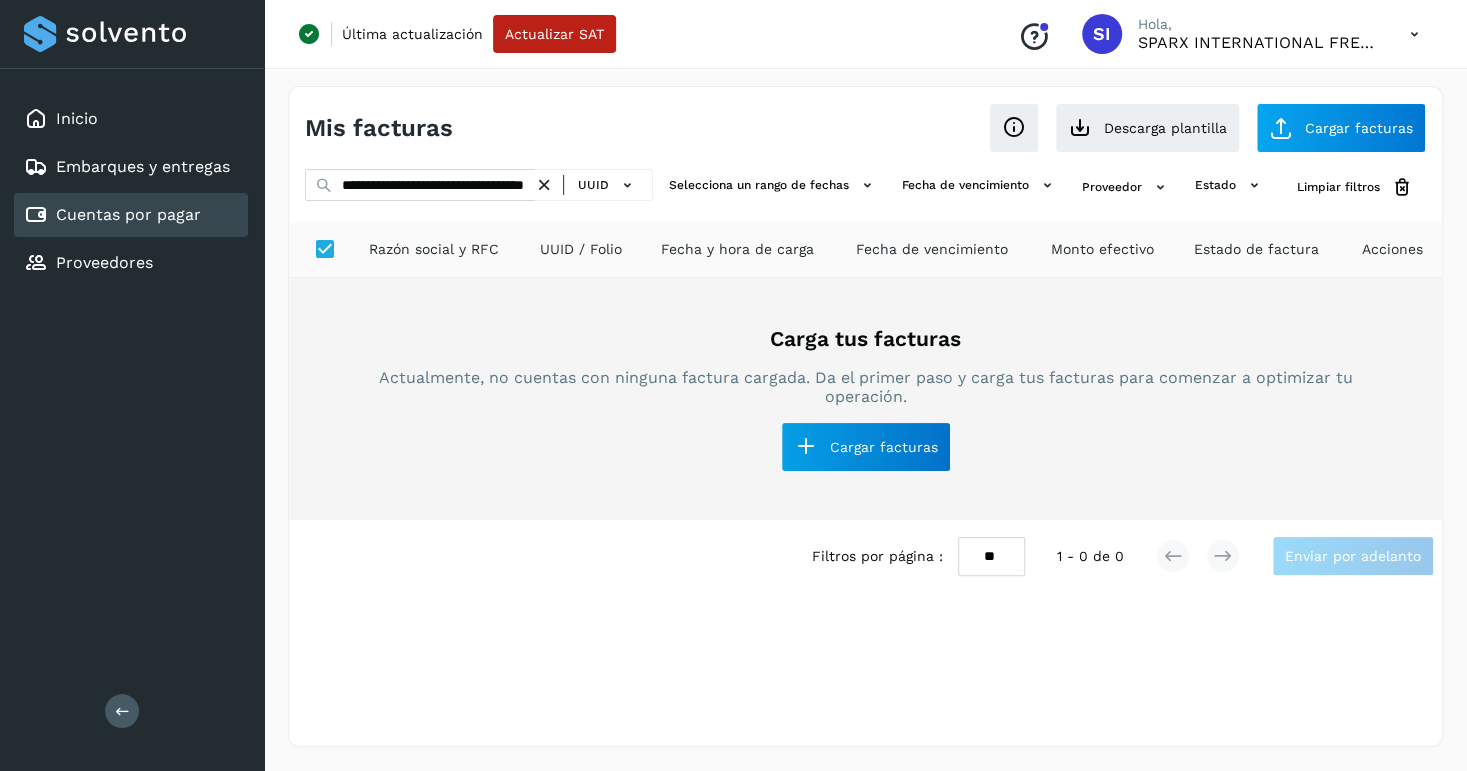 drag, startPoint x: 152, startPoint y: 539, endPoint x: 333, endPoint y: 382, distance: 239.60384 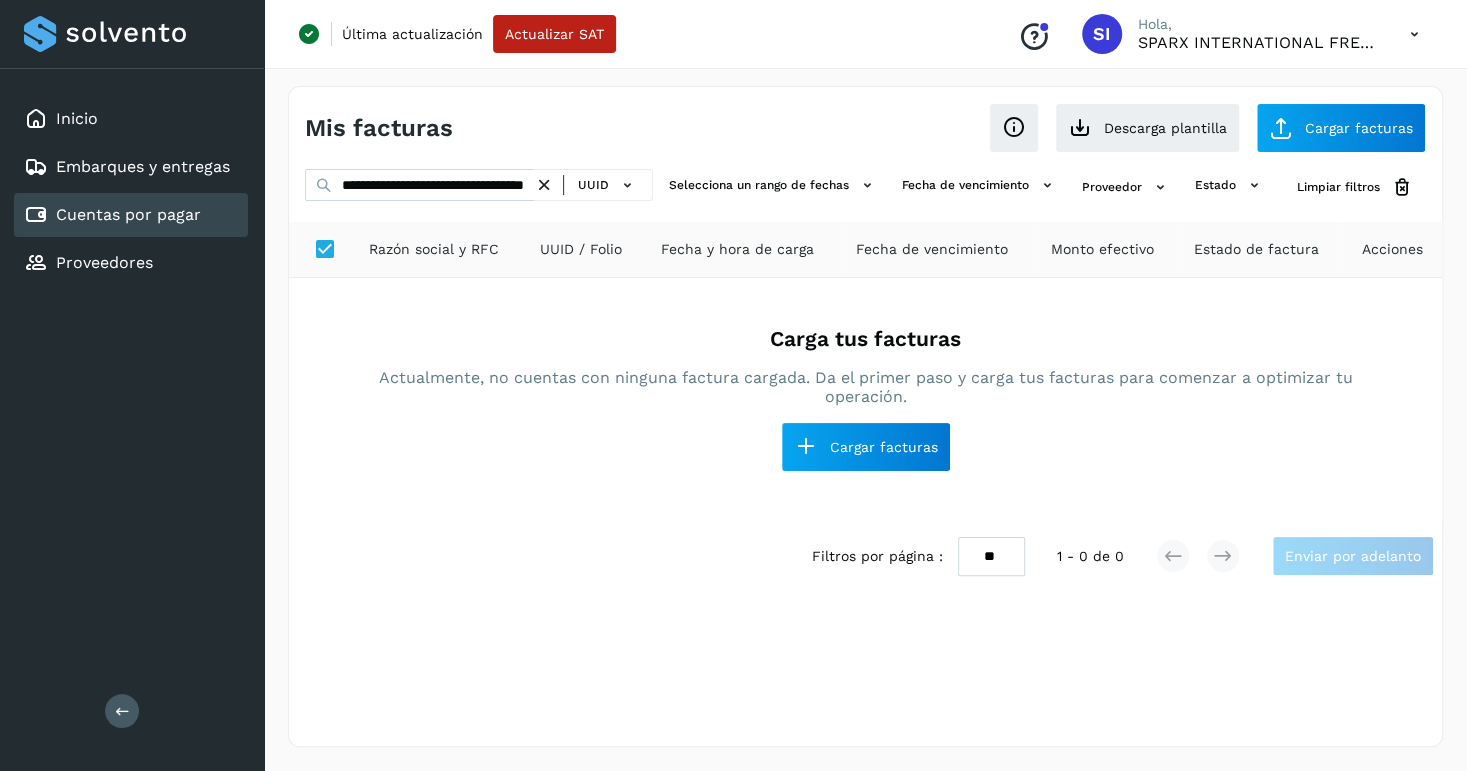 click at bounding box center (544, 185) 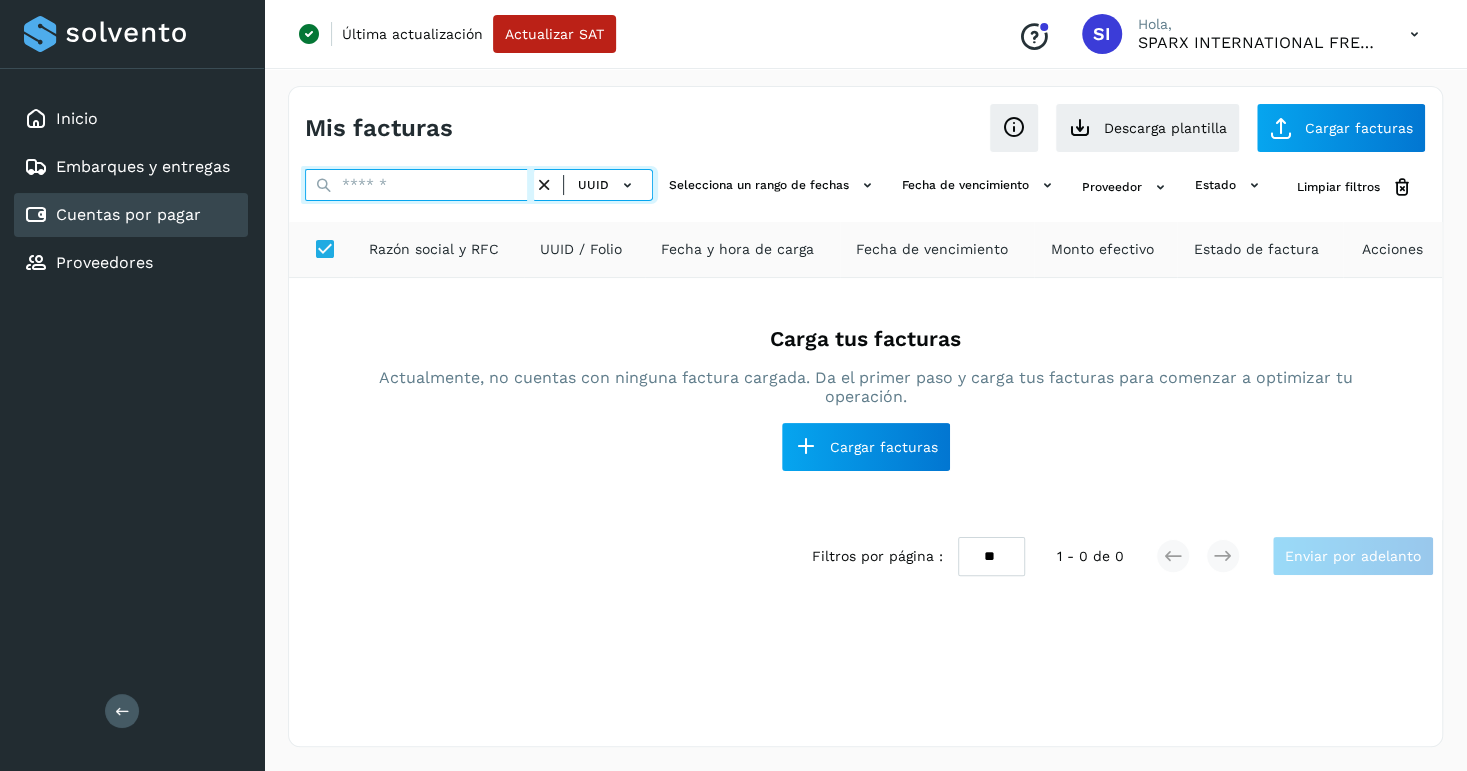 click at bounding box center [419, 185] 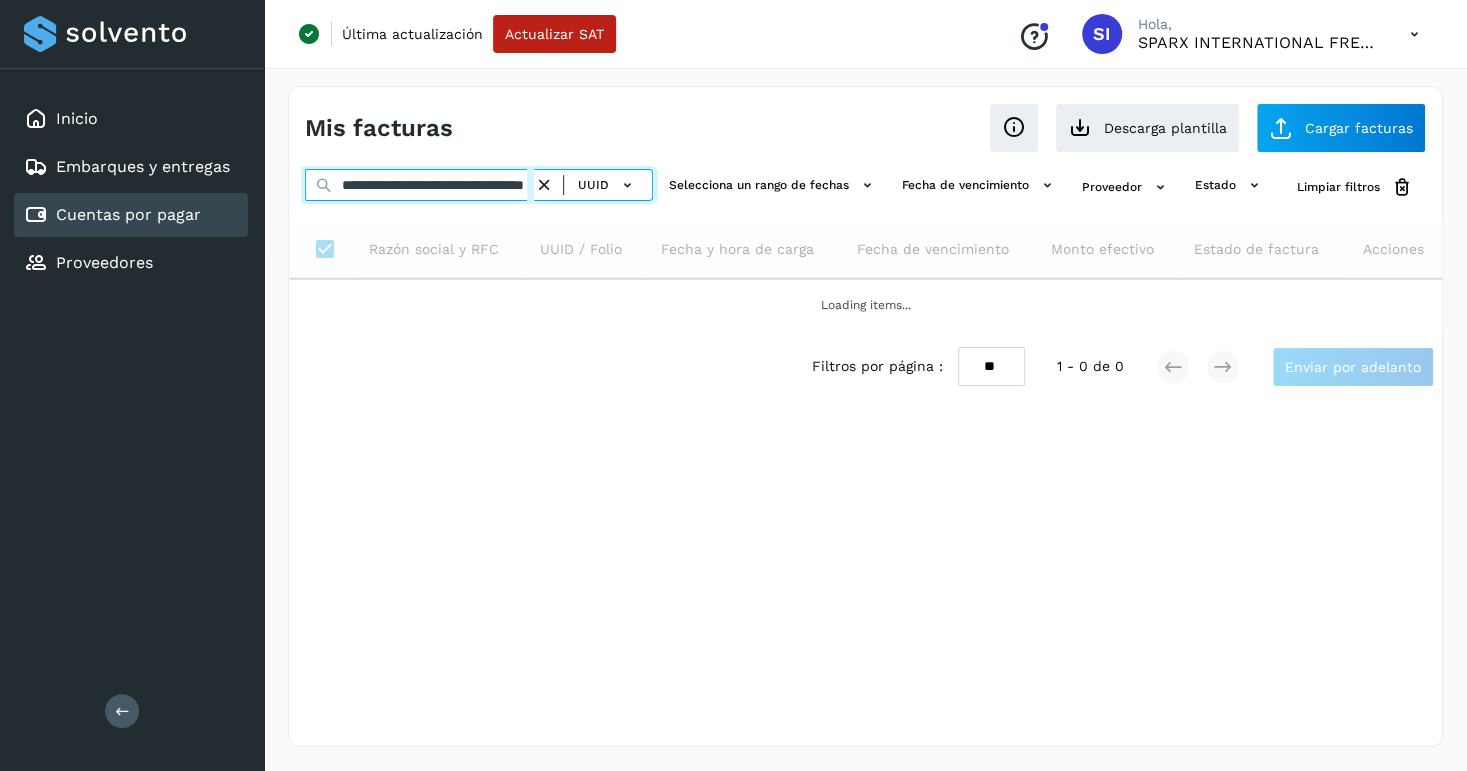 scroll, scrollTop: 0, scrollLeft: 118, axis: horizontal 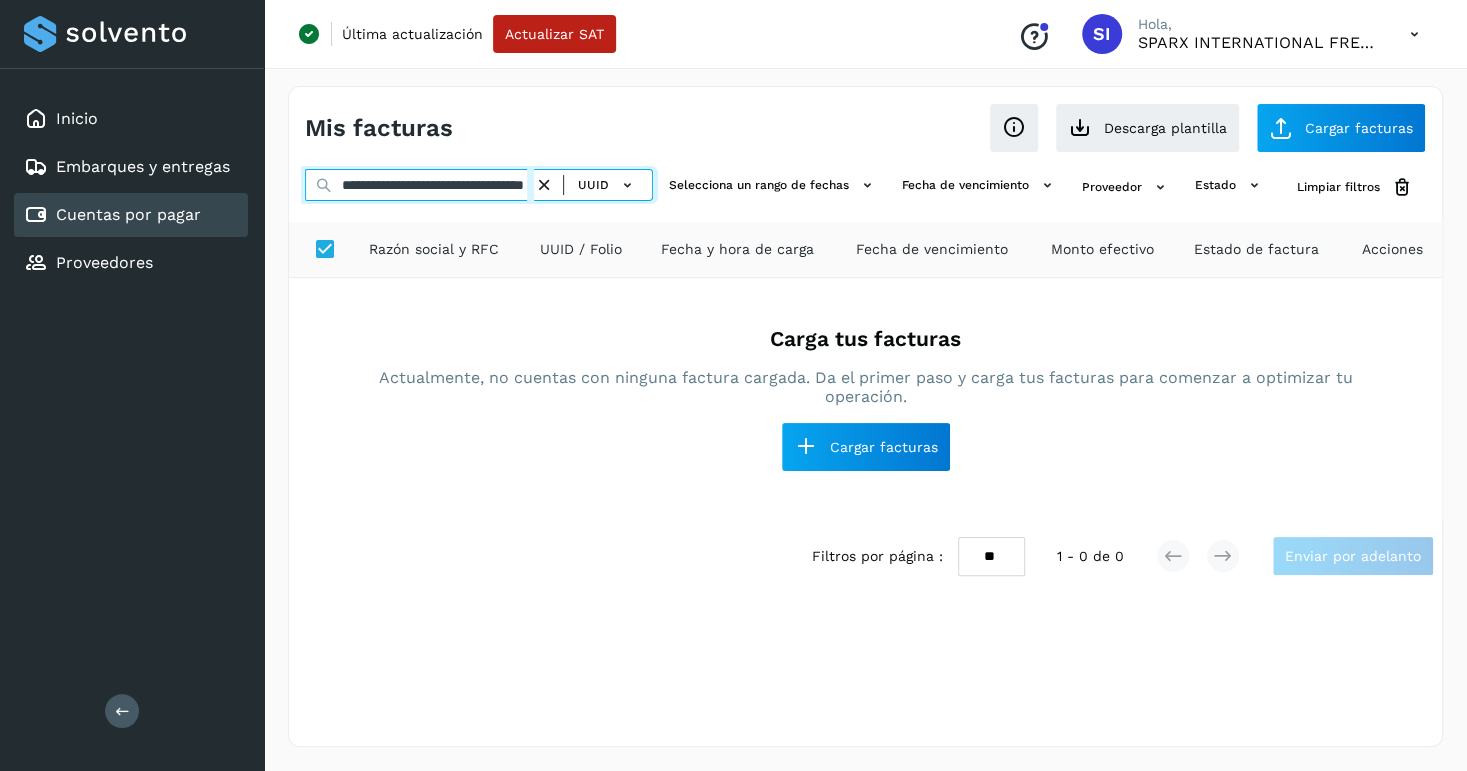 type on "**********" 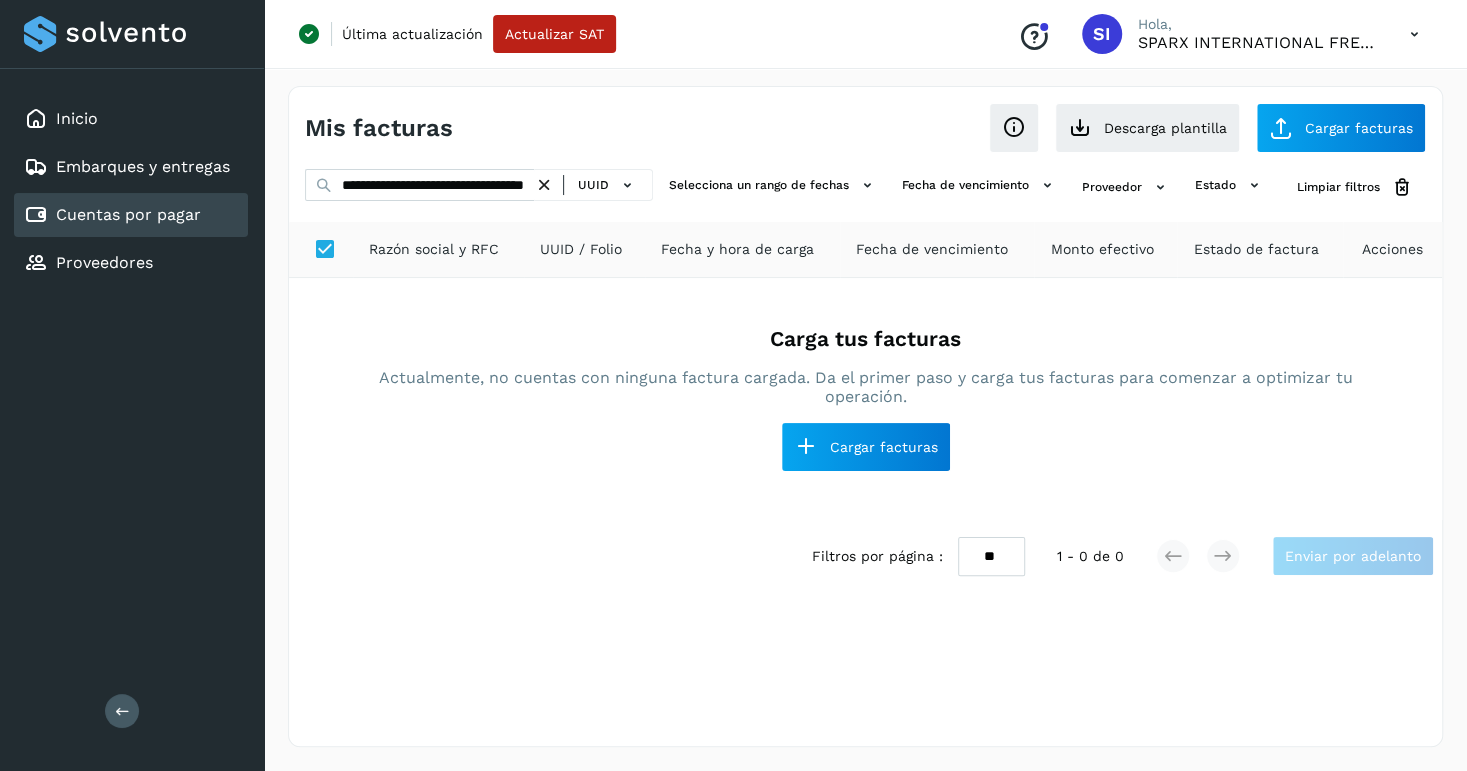 scroll, scrollTop: 0, scrollLeft: 0, axis: both 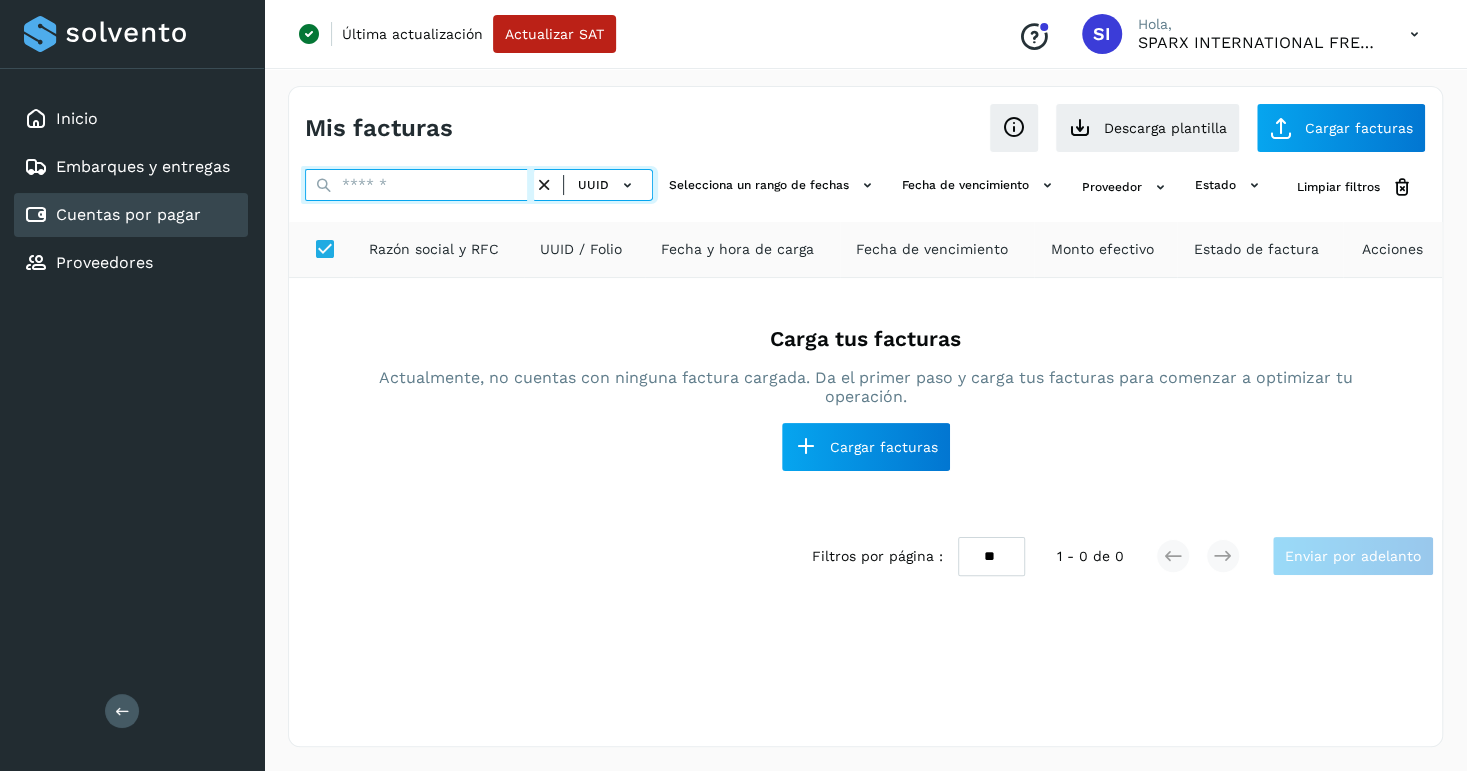 click at bounding box center (419, 185) 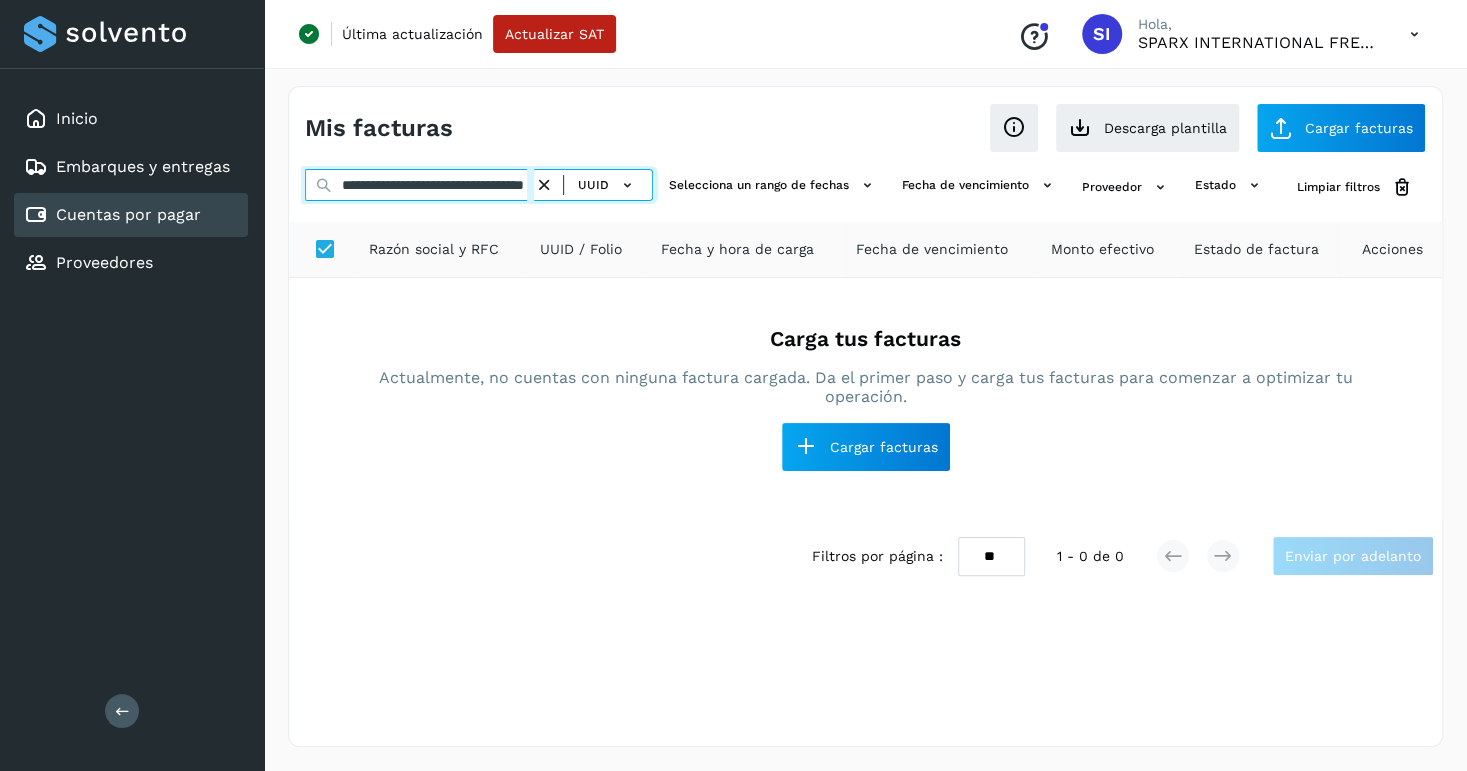 scroll, scrollTop: 0, scrollLeft: 98, axis: horizontal 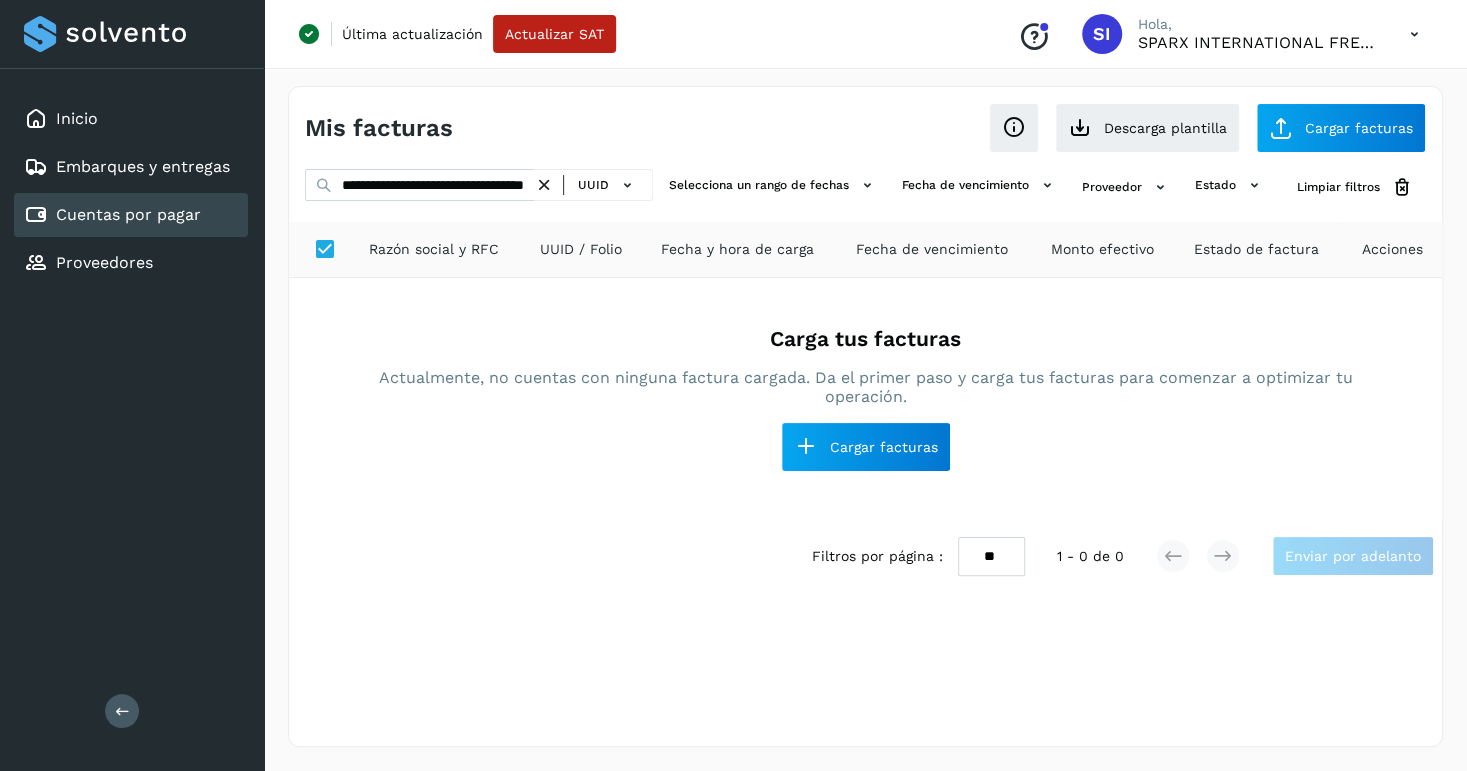click on "Mis facturas
Ver instrucciones para cargar Facturas
Descarga plantilla Cargar facturas" at bounding box center (865, 120) 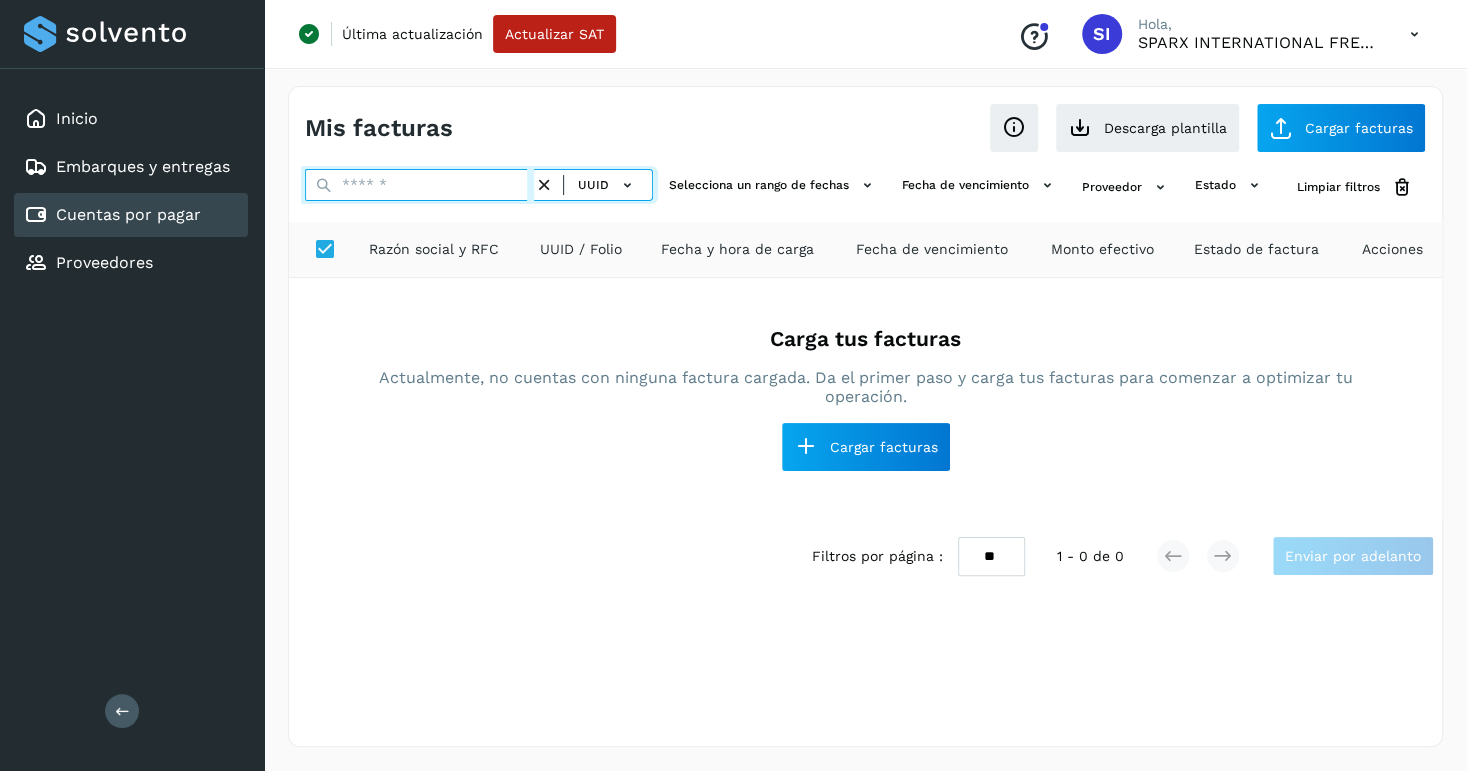 click at bounding box center [419, 185] 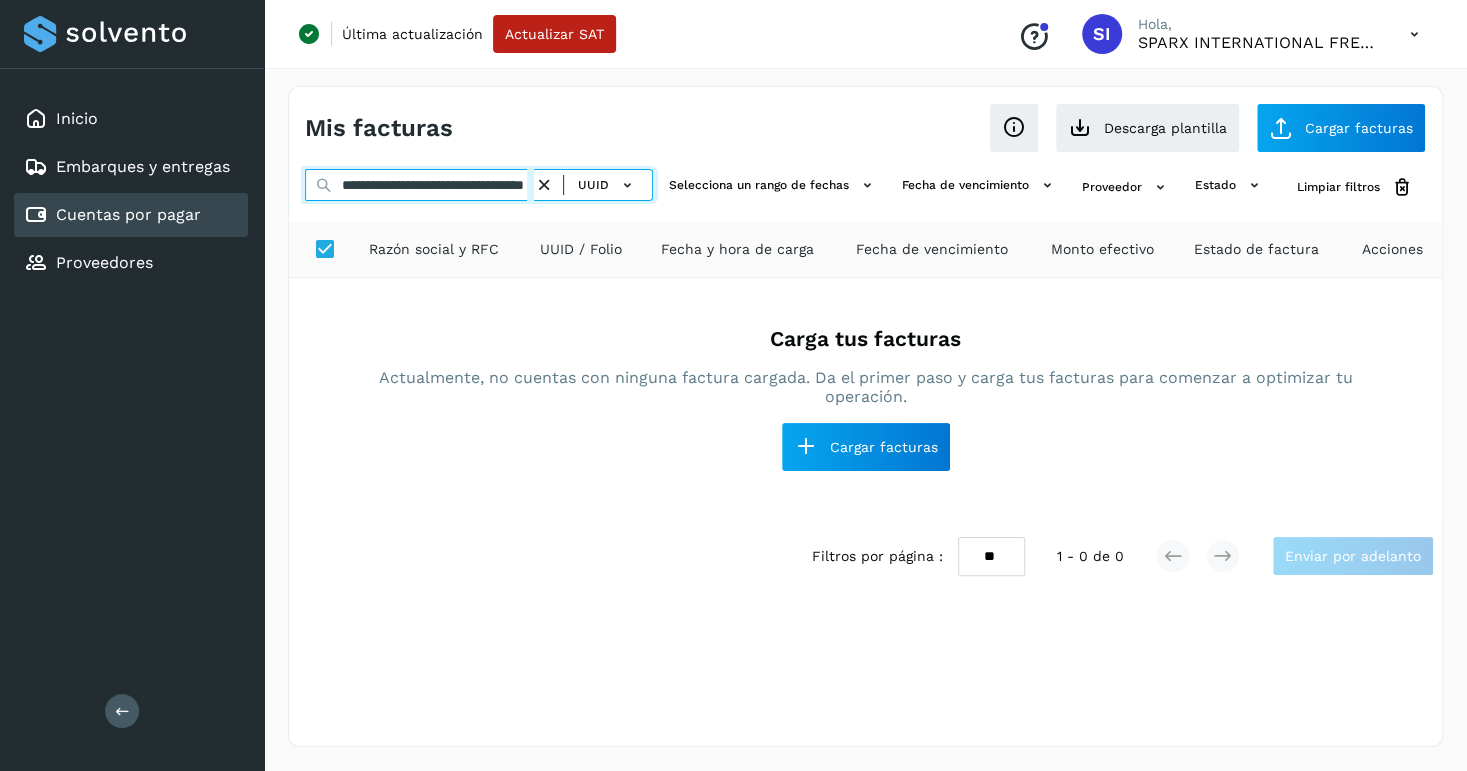 scroll, scrollTop: 0, scrollLeft: 95, axis: horizontal 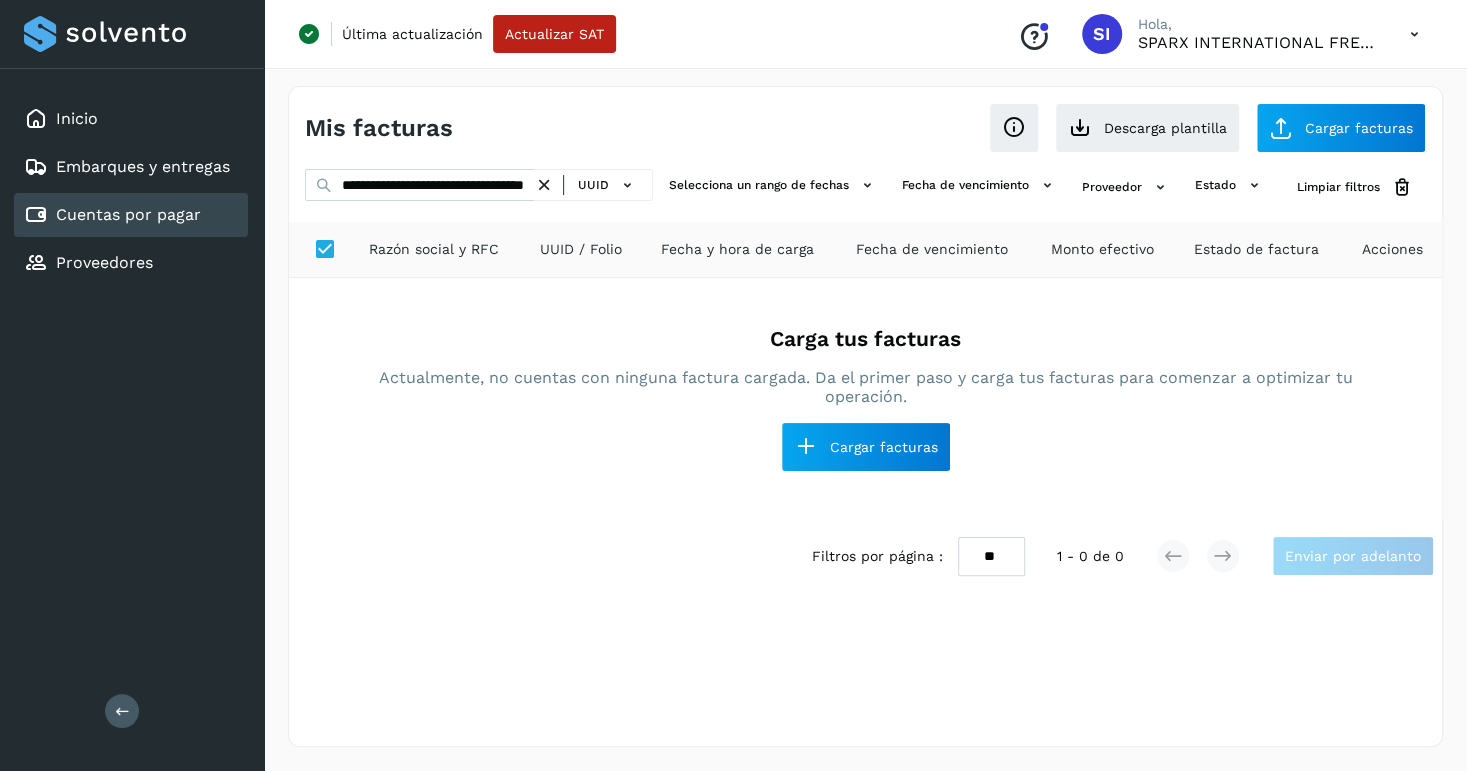 click on "Inicio Embarques y entregas Cuentas por pagar Proveedores Salir" at bounding box center [132, 385] 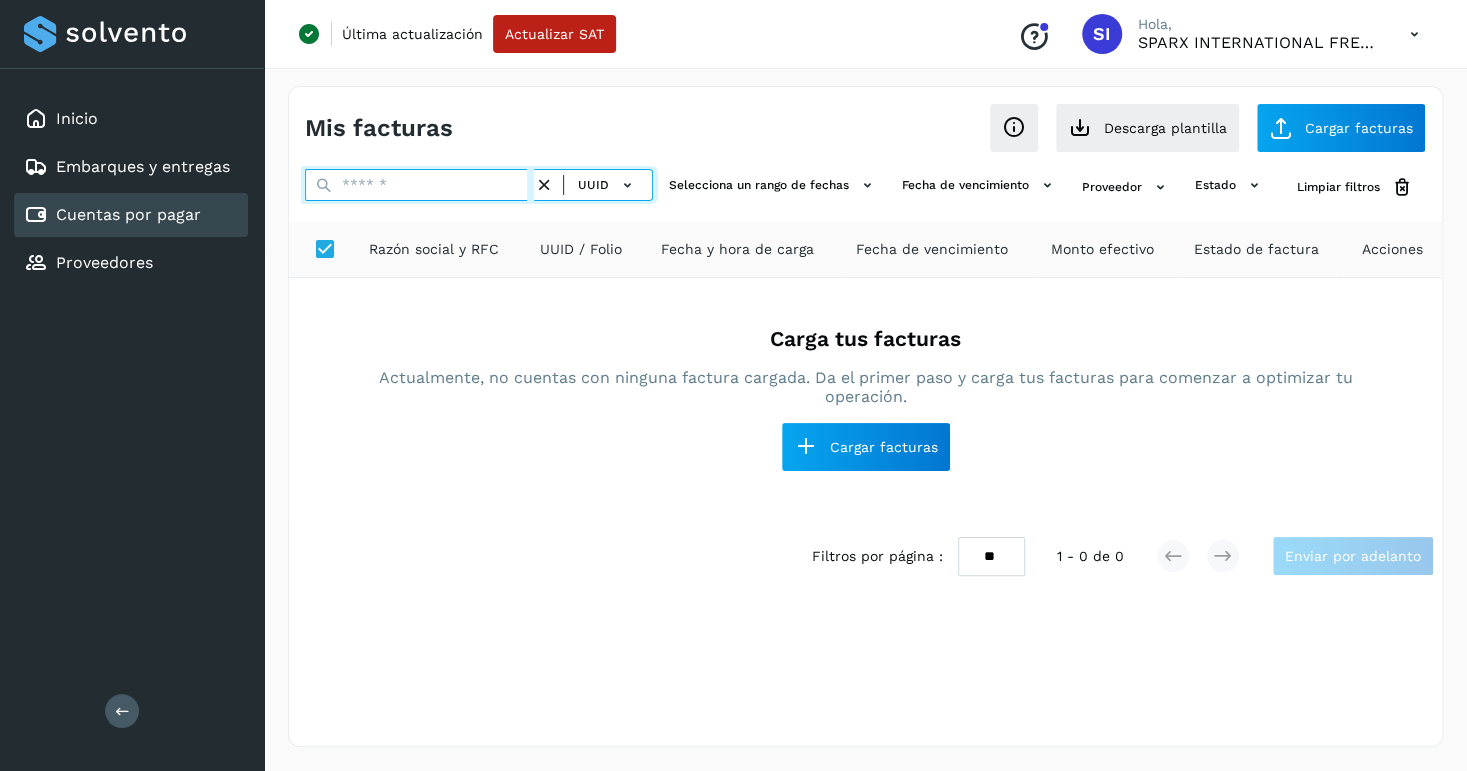 click at bounding box center (419, 185) 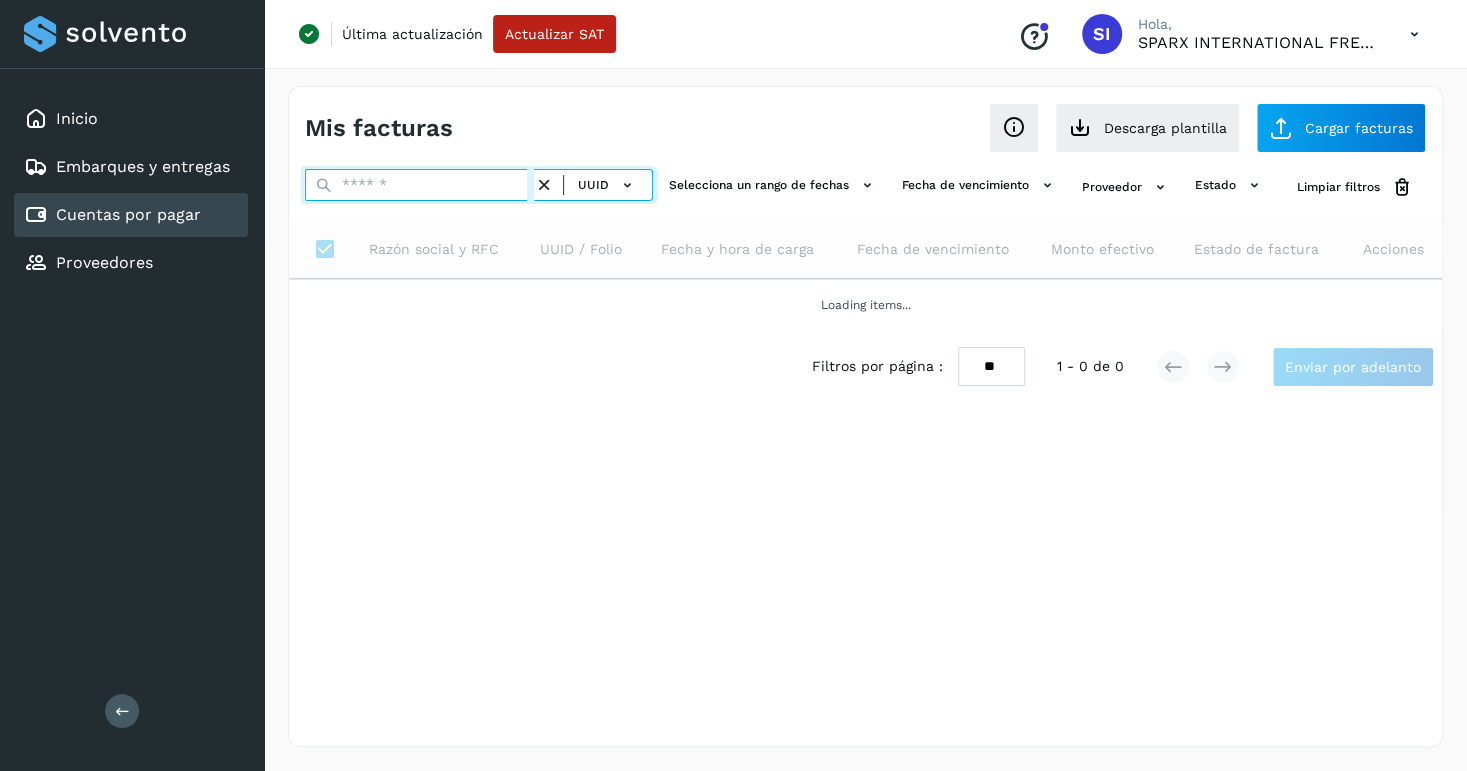 paste on "**********" 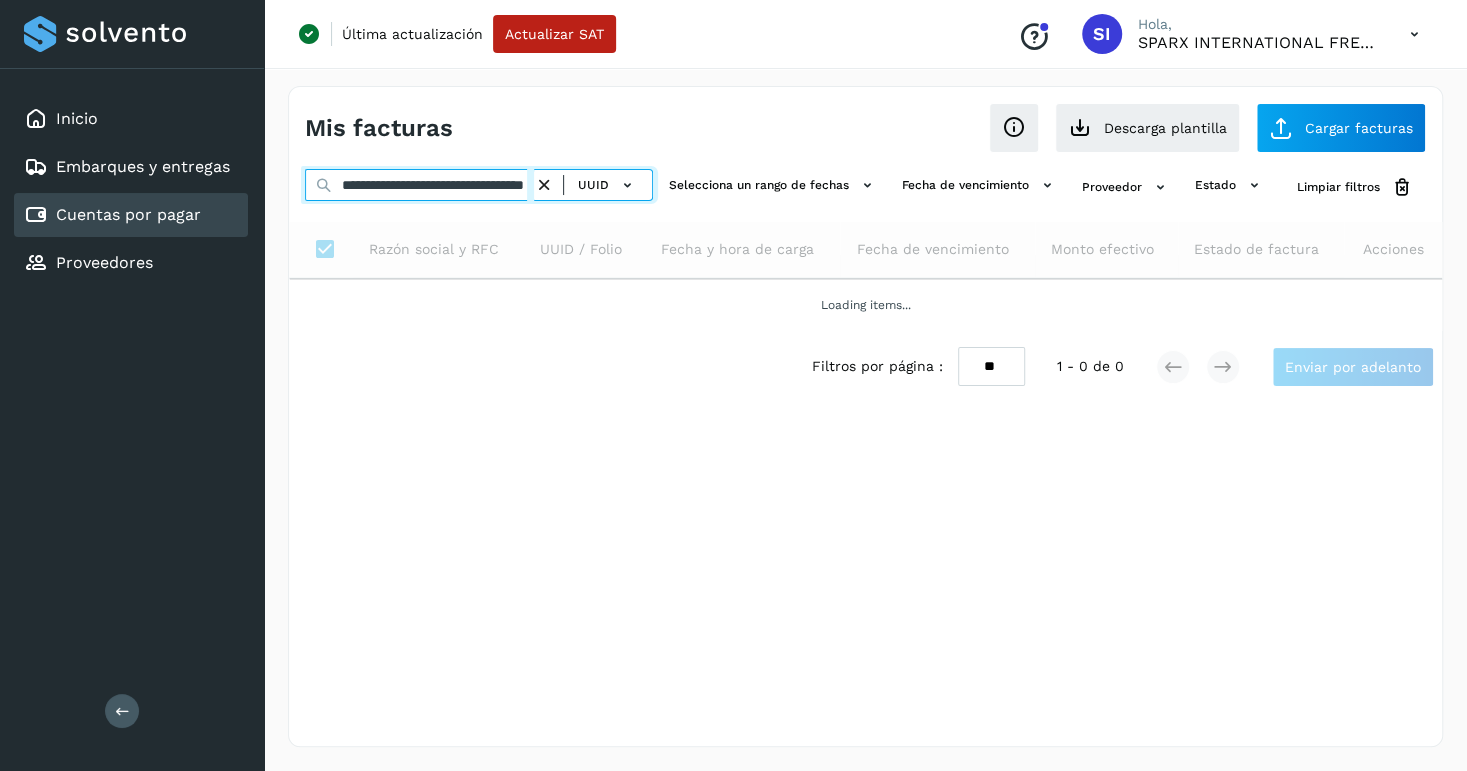 scroll, scrollTop: 0, scrollLeft: 97, axis: horizontal 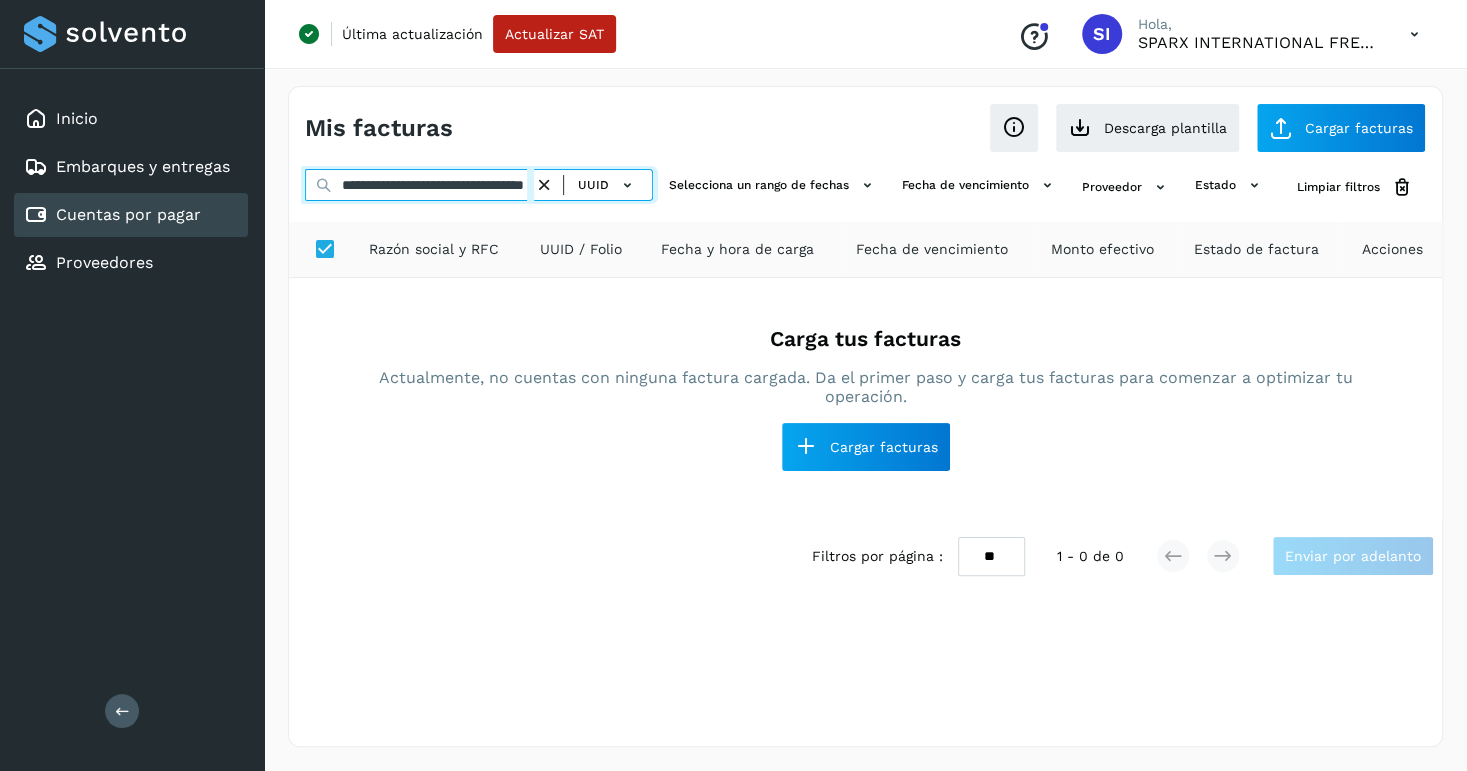 type on "**********" 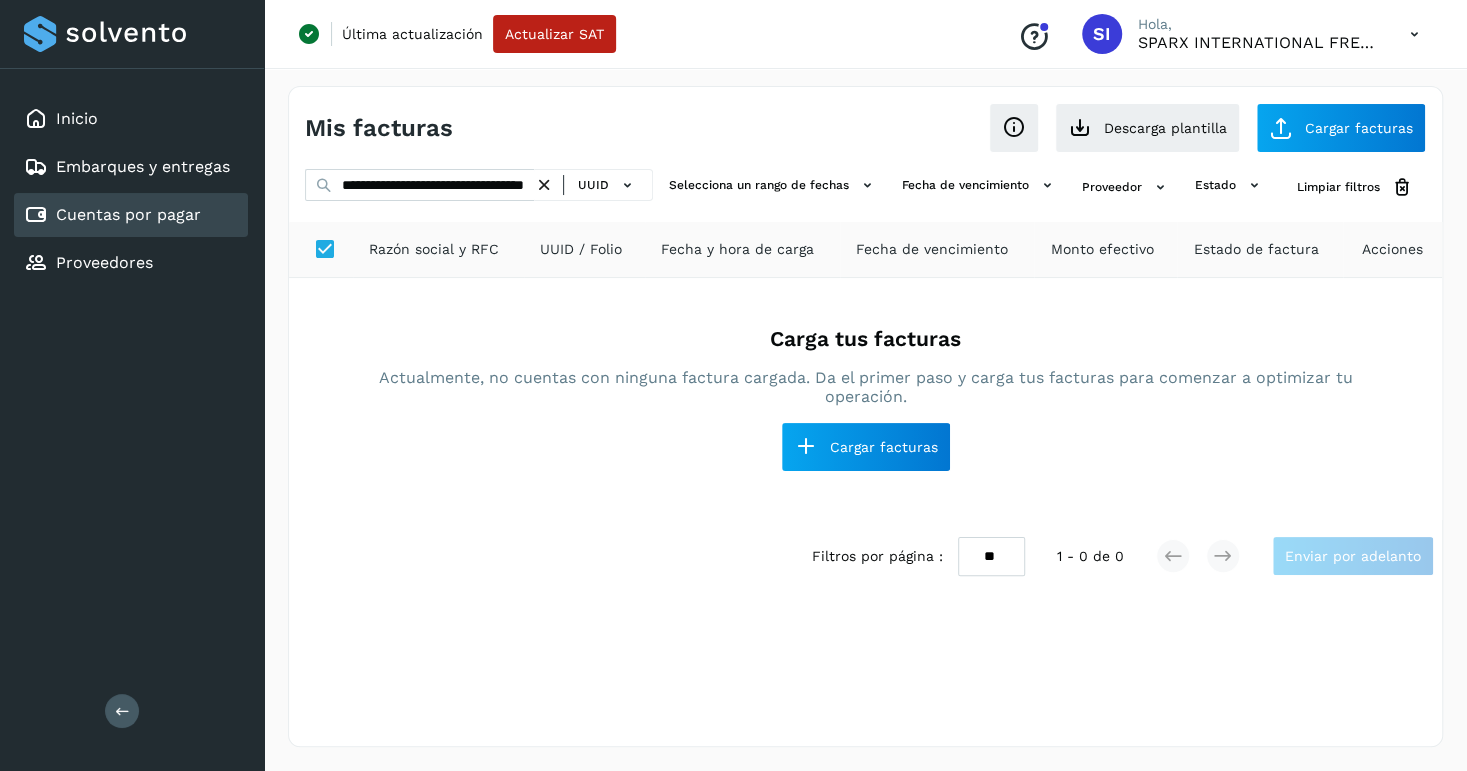 scroll, scrollTop: 0, scrollLeft: 0, axis: both 